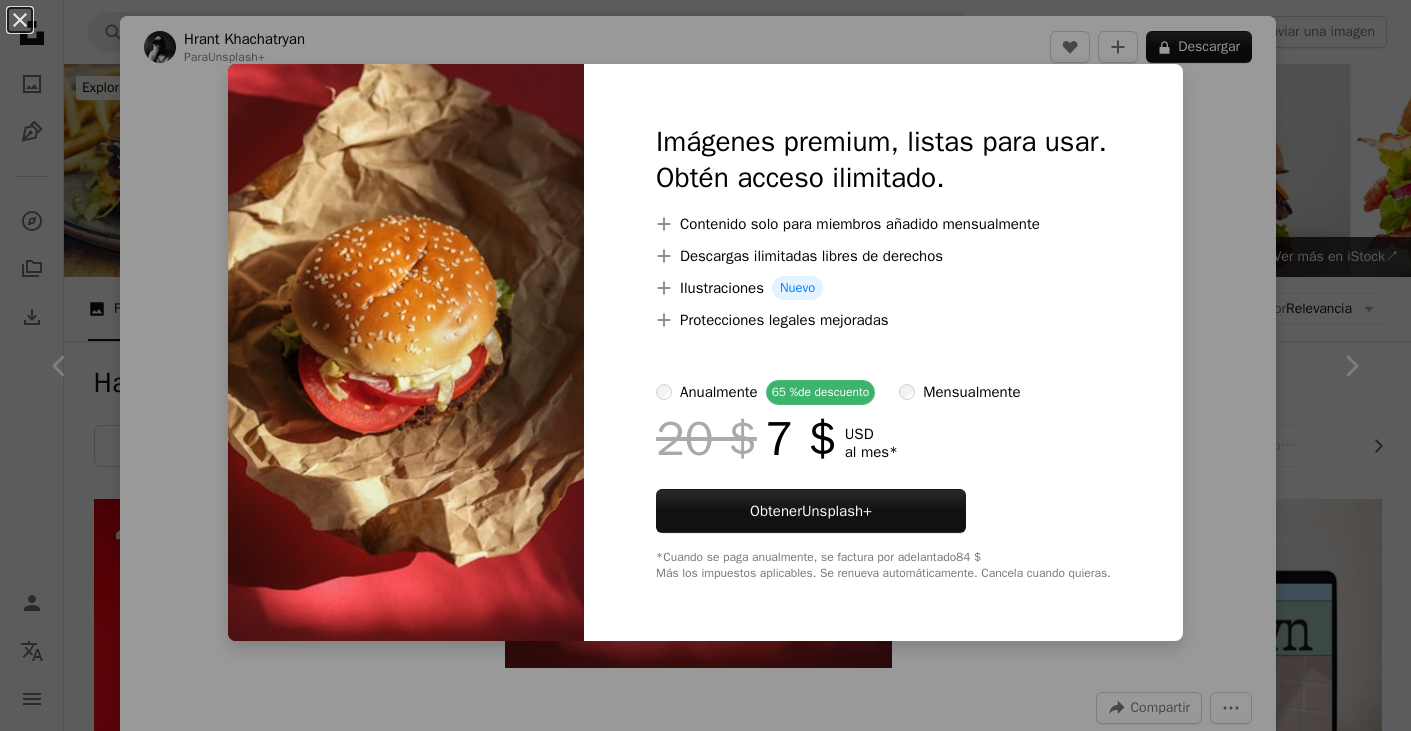 scroll, scrollTop: 4950, scrollLeft: 0, axis: vertical 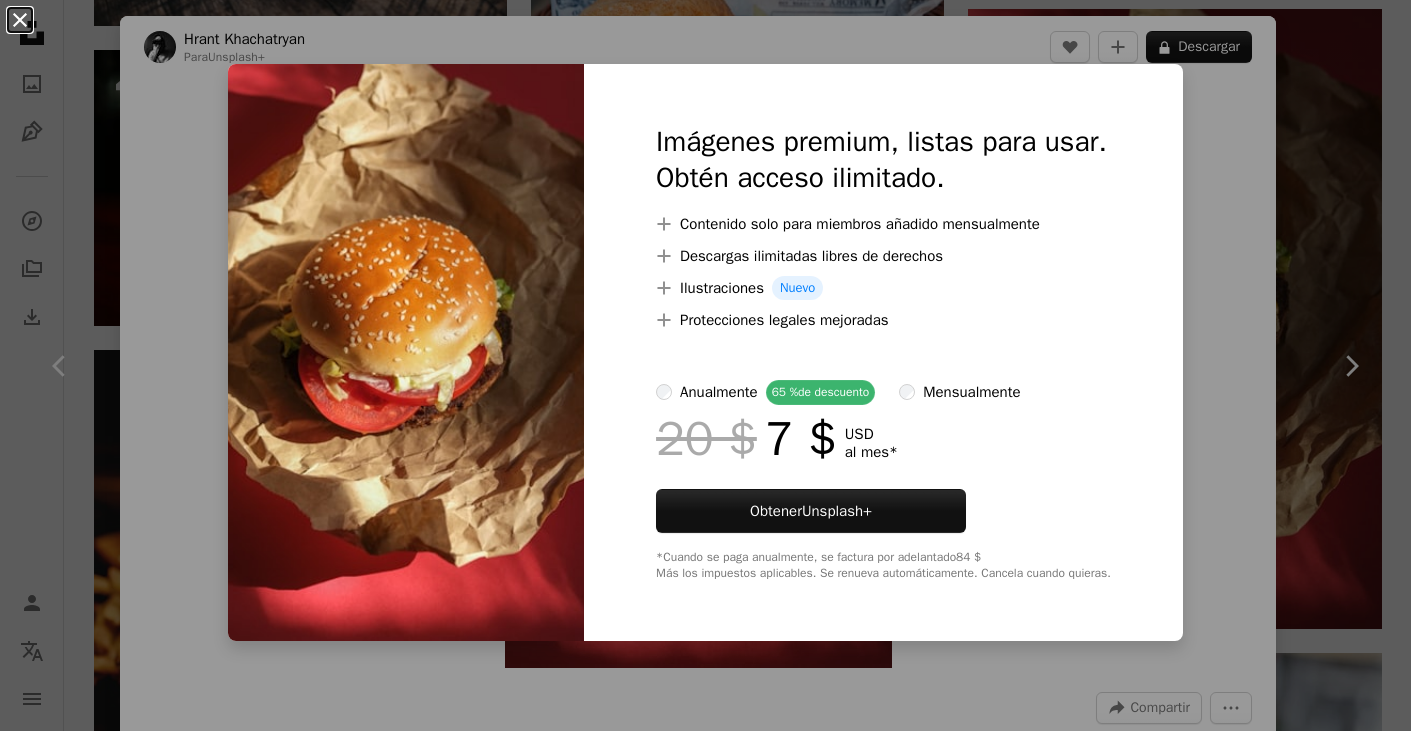 click on "An X shape" at bounding box center (20, 20) 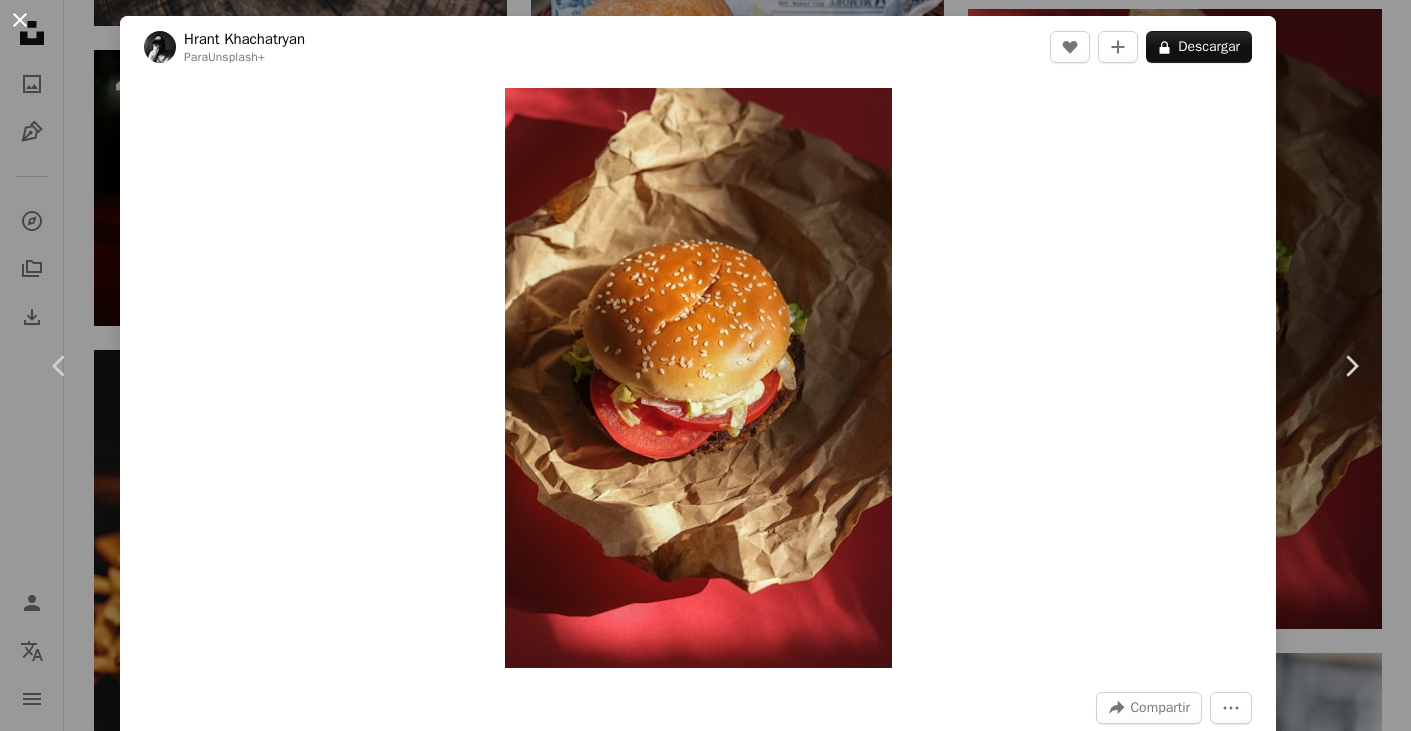 click on "An X shape" at bounding box center (20, 20) 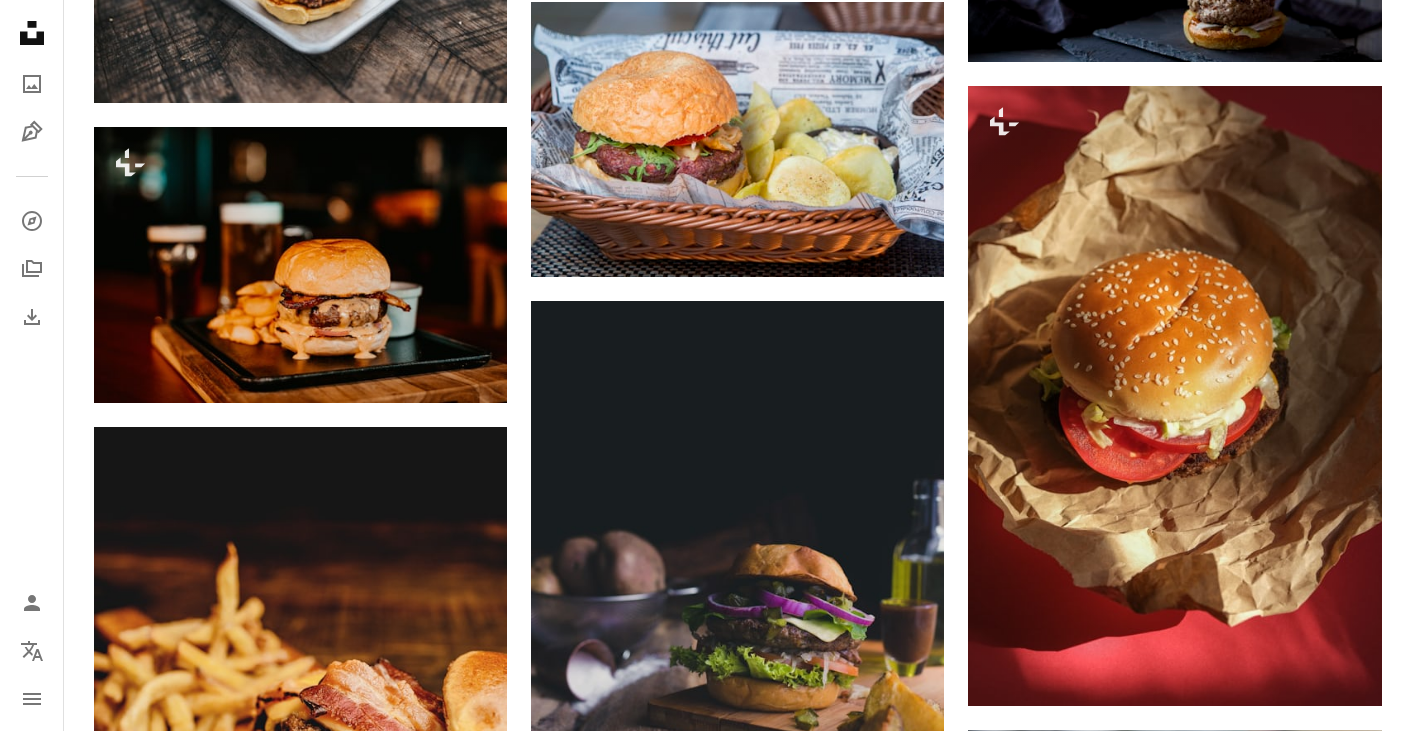 scroll, scrollTop: 4944, scrollLeft: 0, axis: vertical 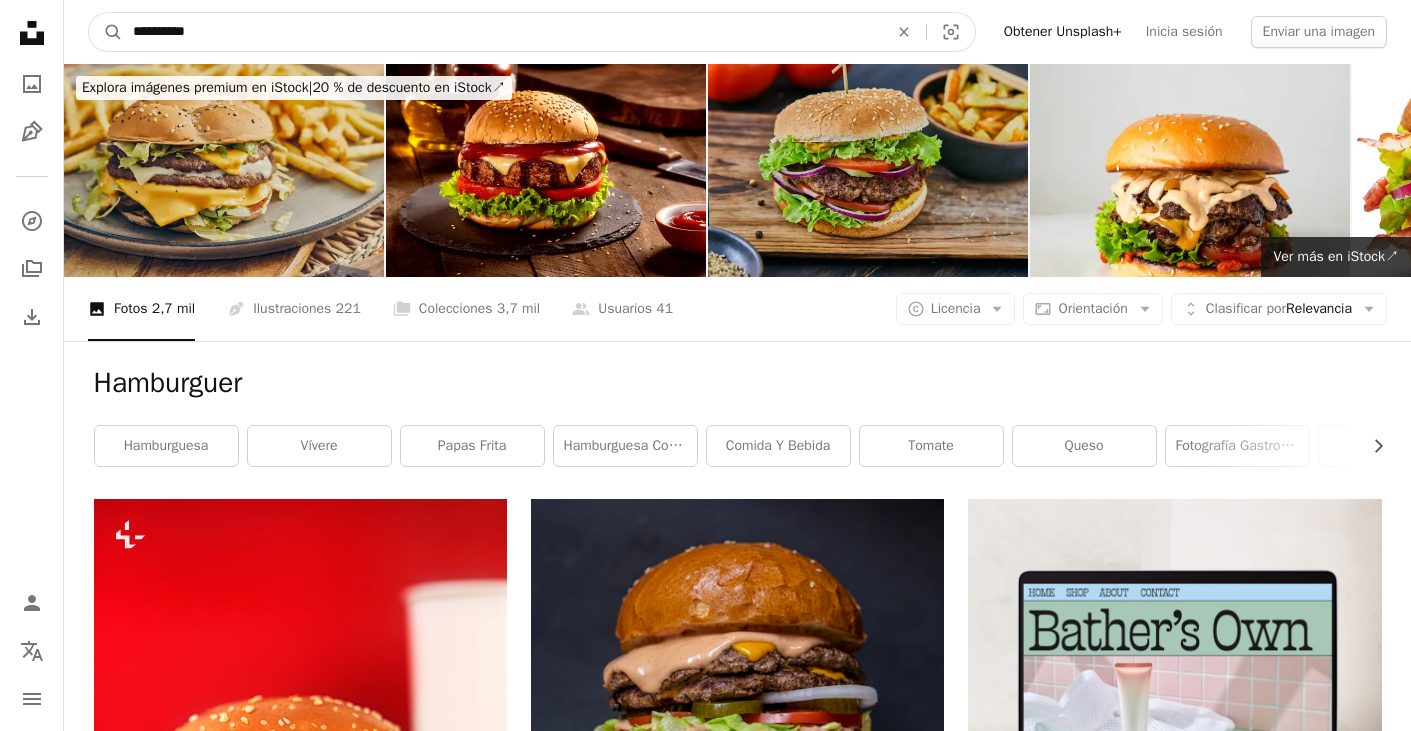 drag, startPoint x: 231, startPoint y: 25, endPoint x: 71, endPoint y: -9, distance: 163.57262 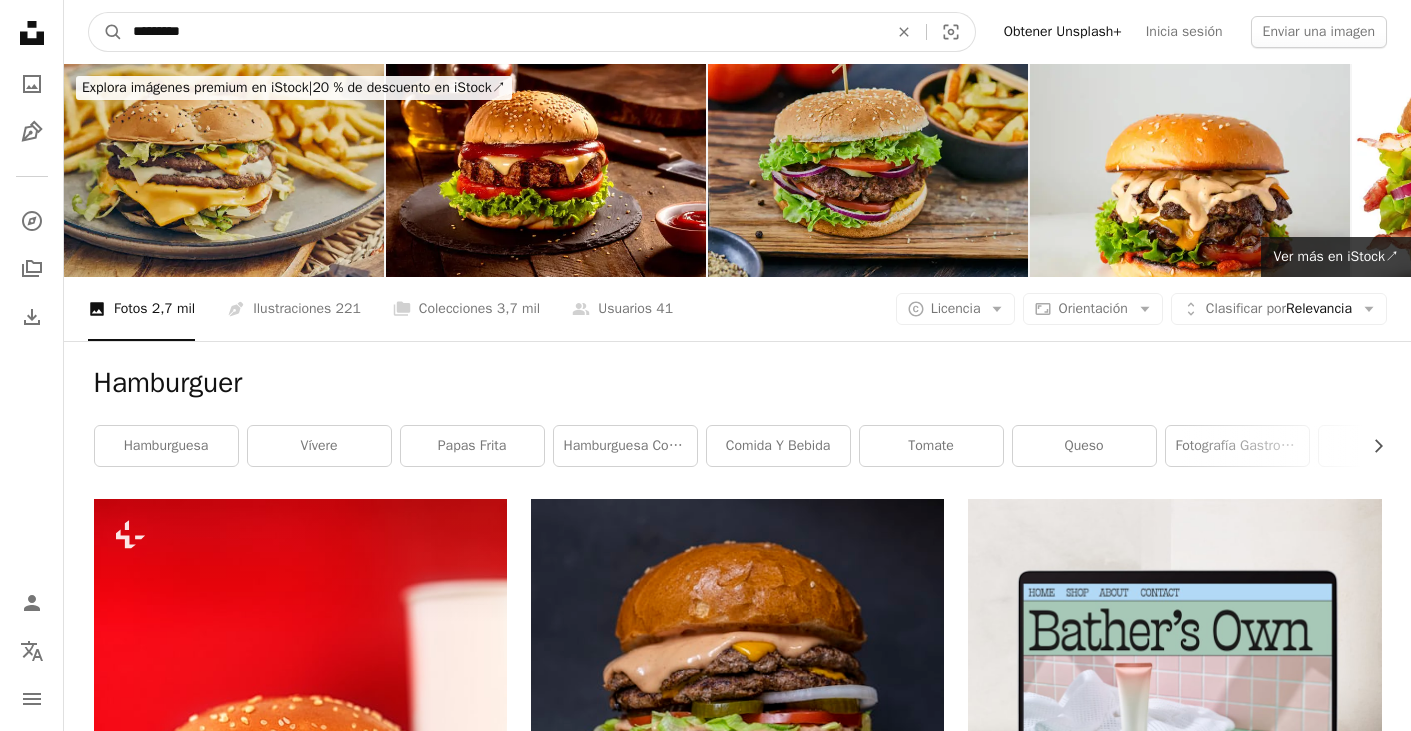 type on "**********" 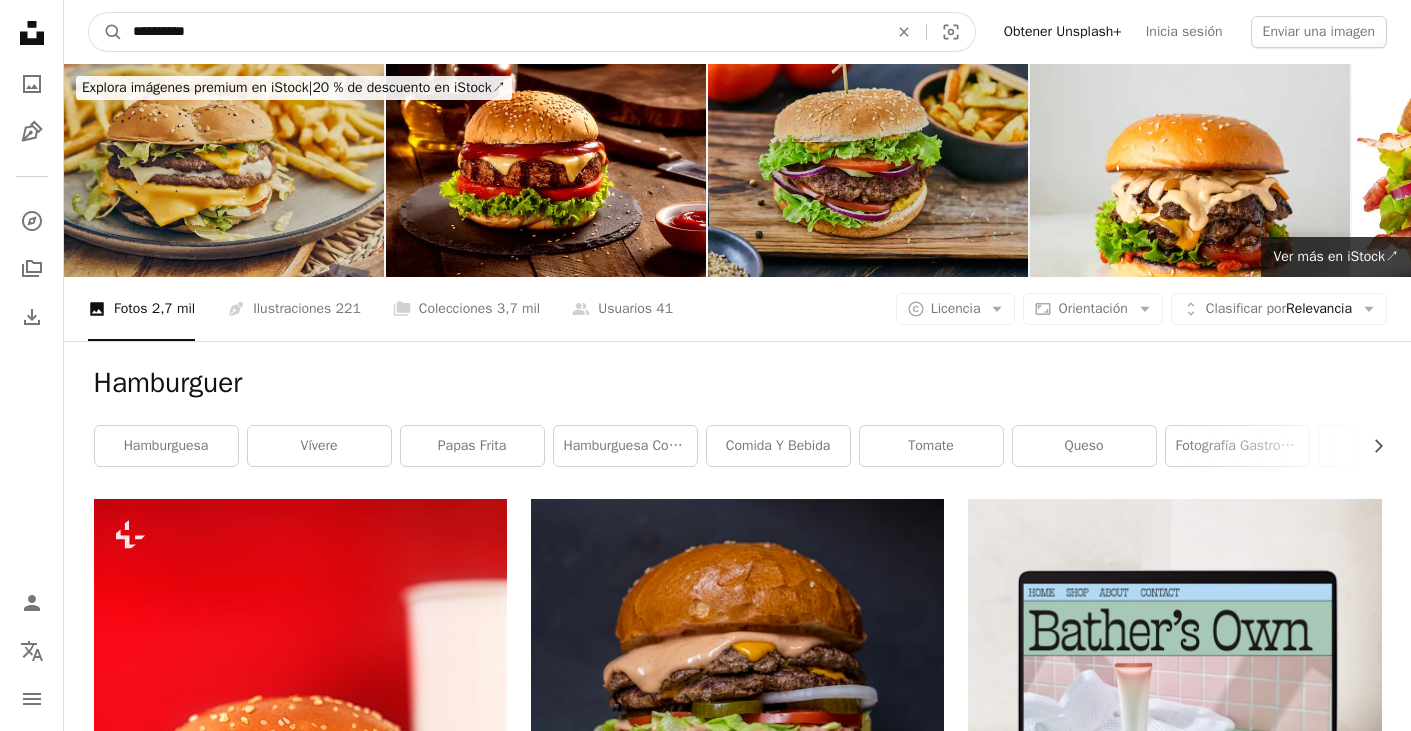 click on "A magnifying glass" at bounding box center [106, 32] 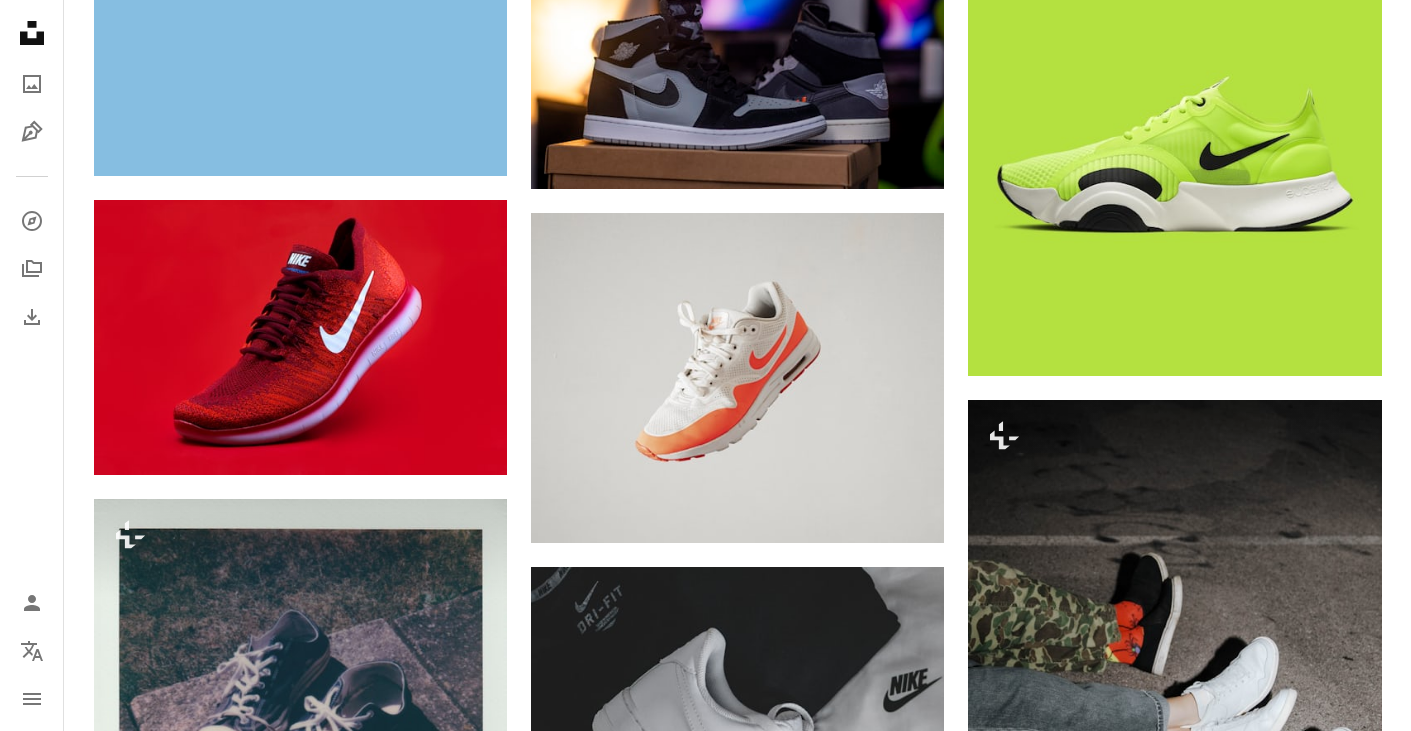 scroll, scrollTop: 1223, scrollLeft: 0, axis: vertical 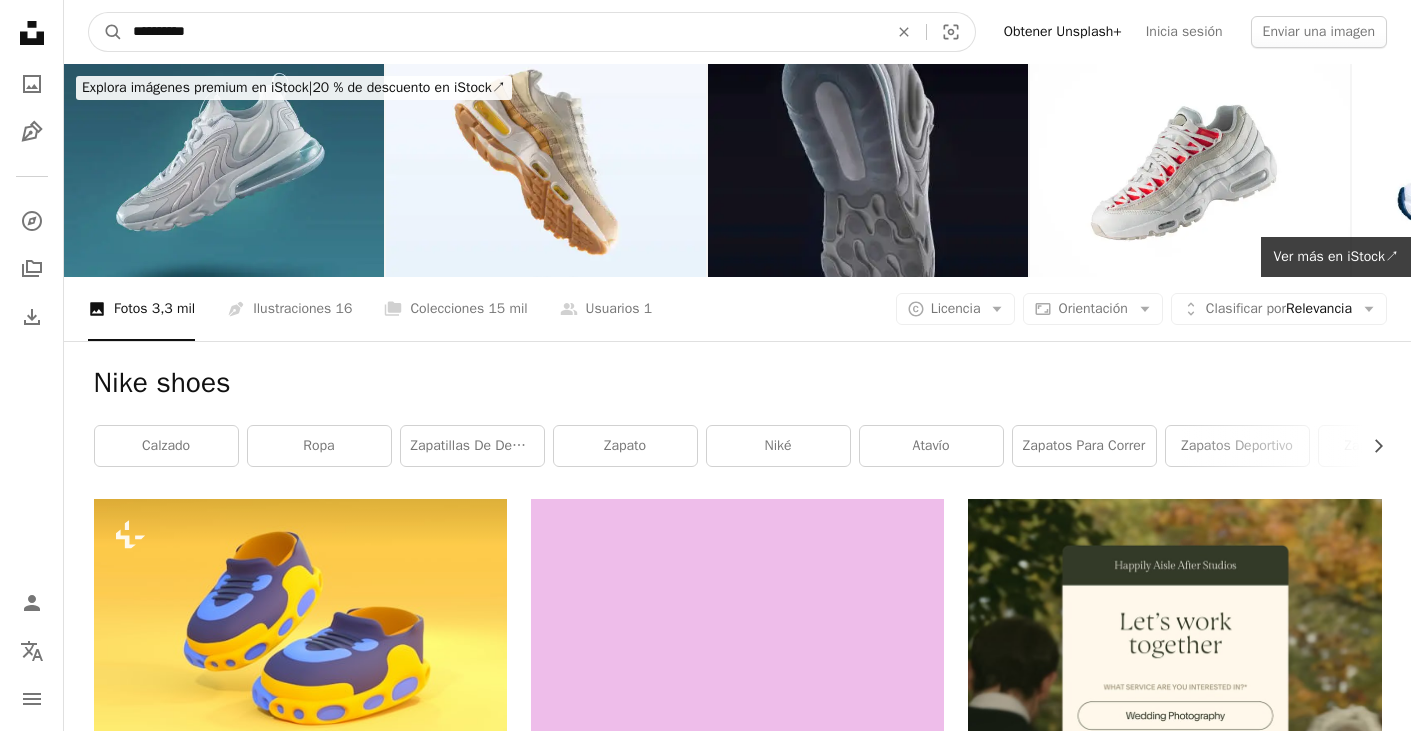 drag, startPoint x: 215, startPoint y: 38, endPoint x: 32, endPoint y: 2, distance: 186.50737 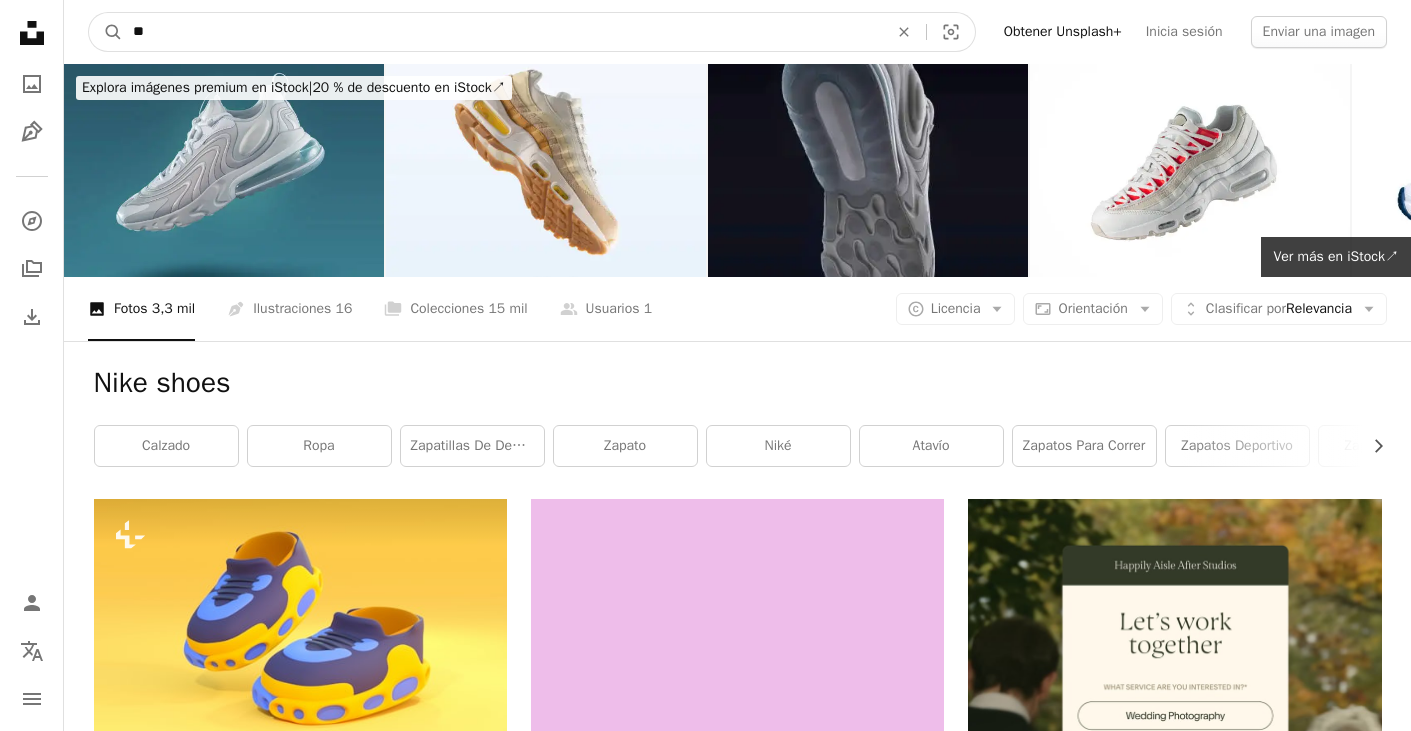 type on "*" 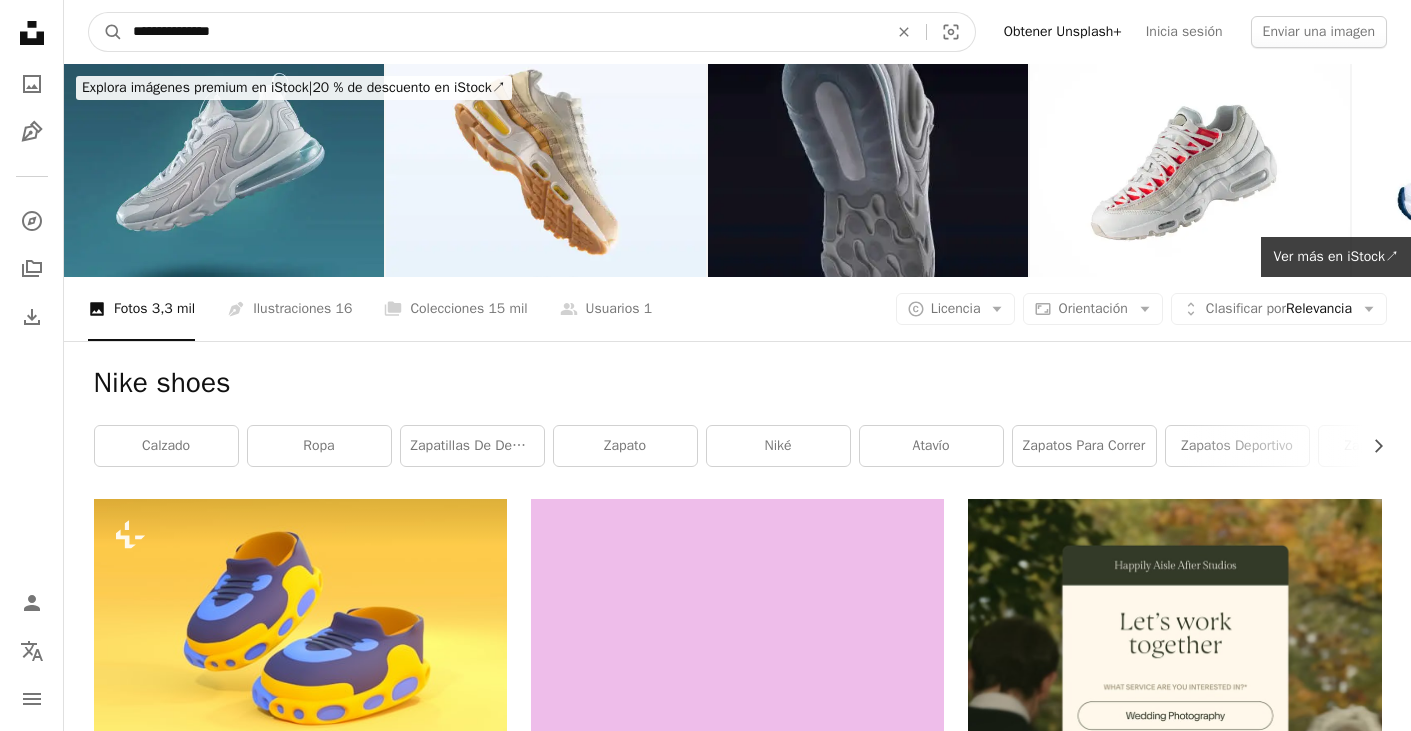 type on "**********" 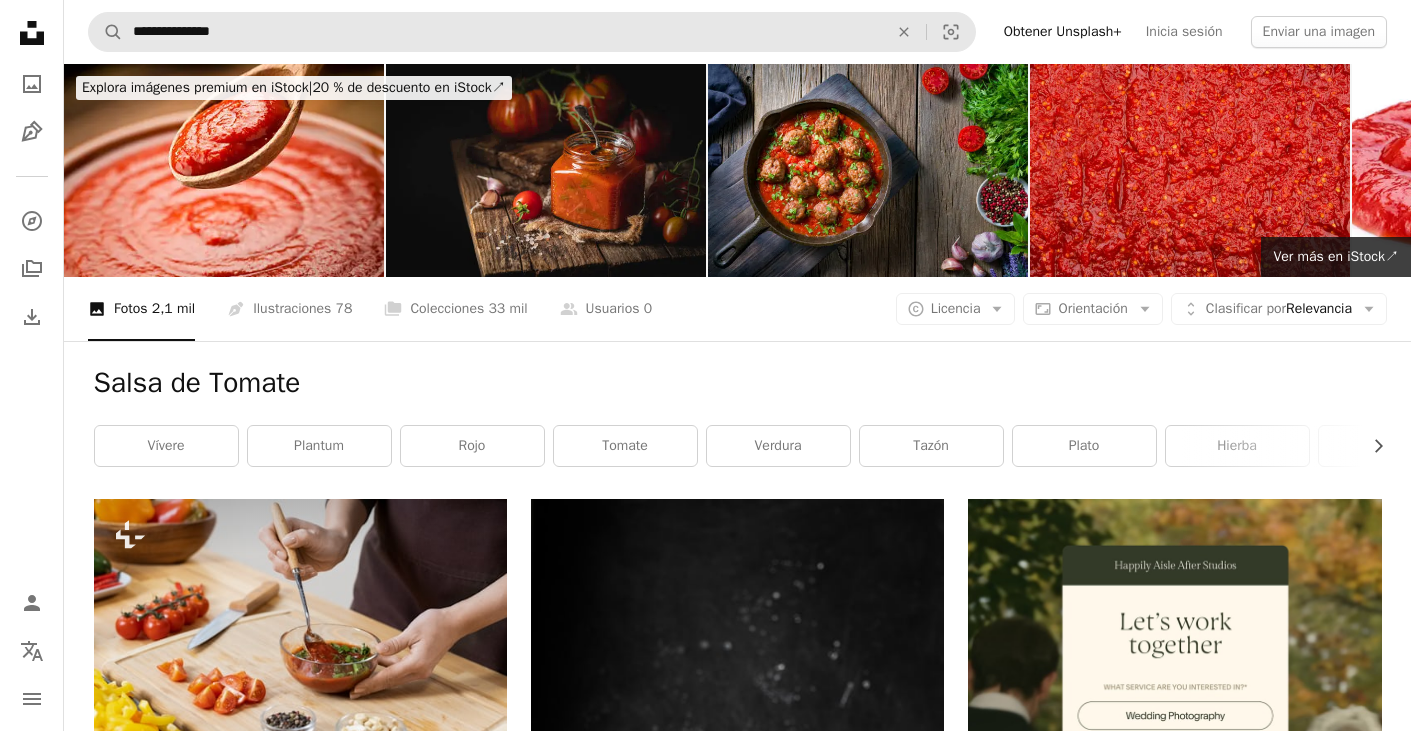 scroll, scrollTop: 0, scrollLeft: 0, axis: both 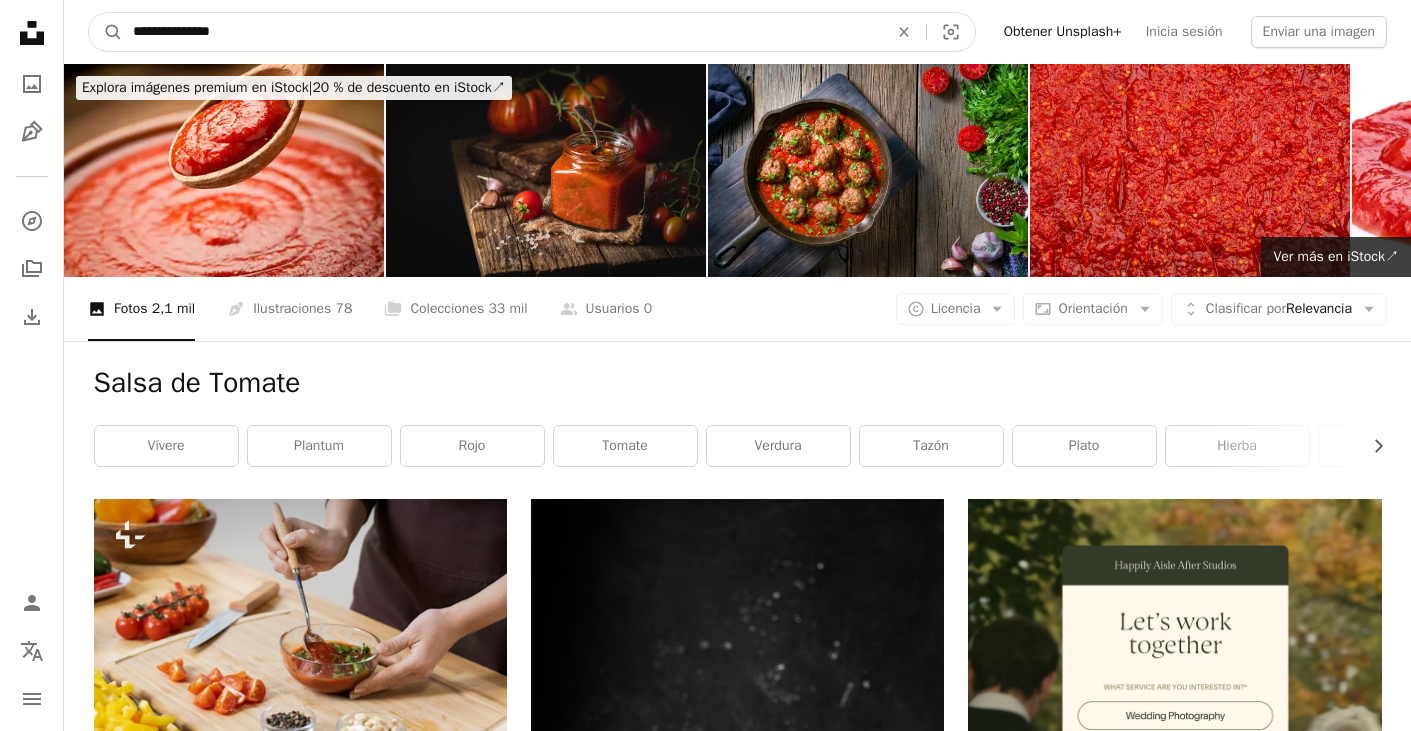 drag, startPoint x: 247, startPoint y: 24, endPoint x: 144, endPoint y: 25, distance: 103.00485 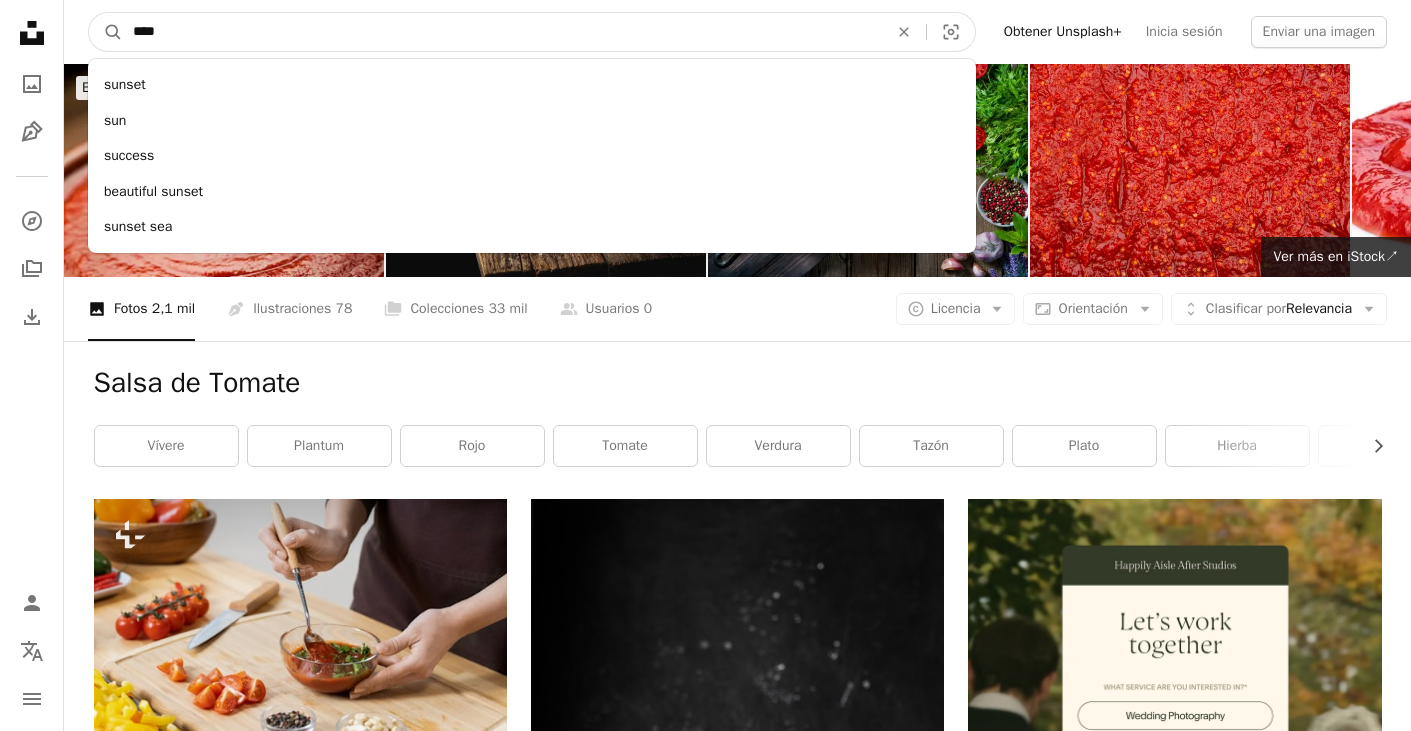 type on "*****" 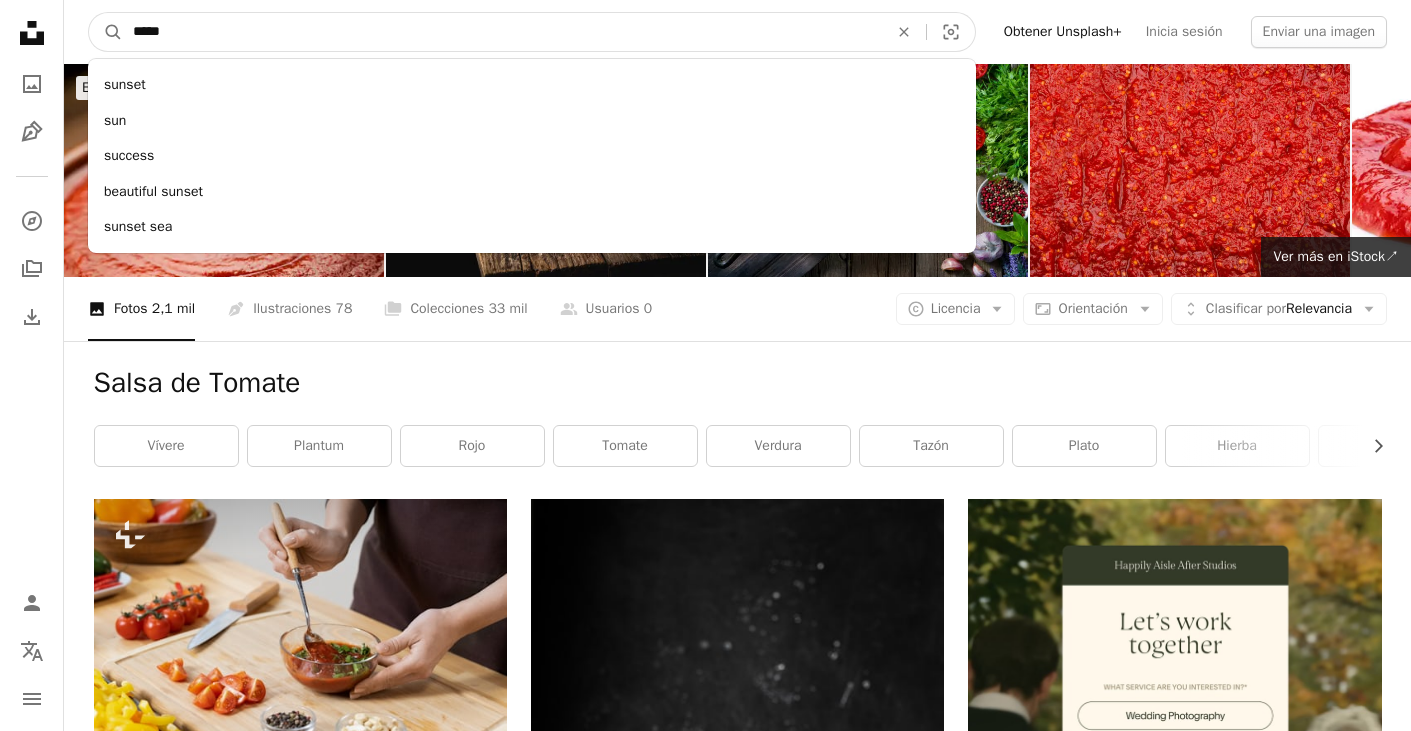 click on "A magnifying glass" at bounding box center (106, 32) 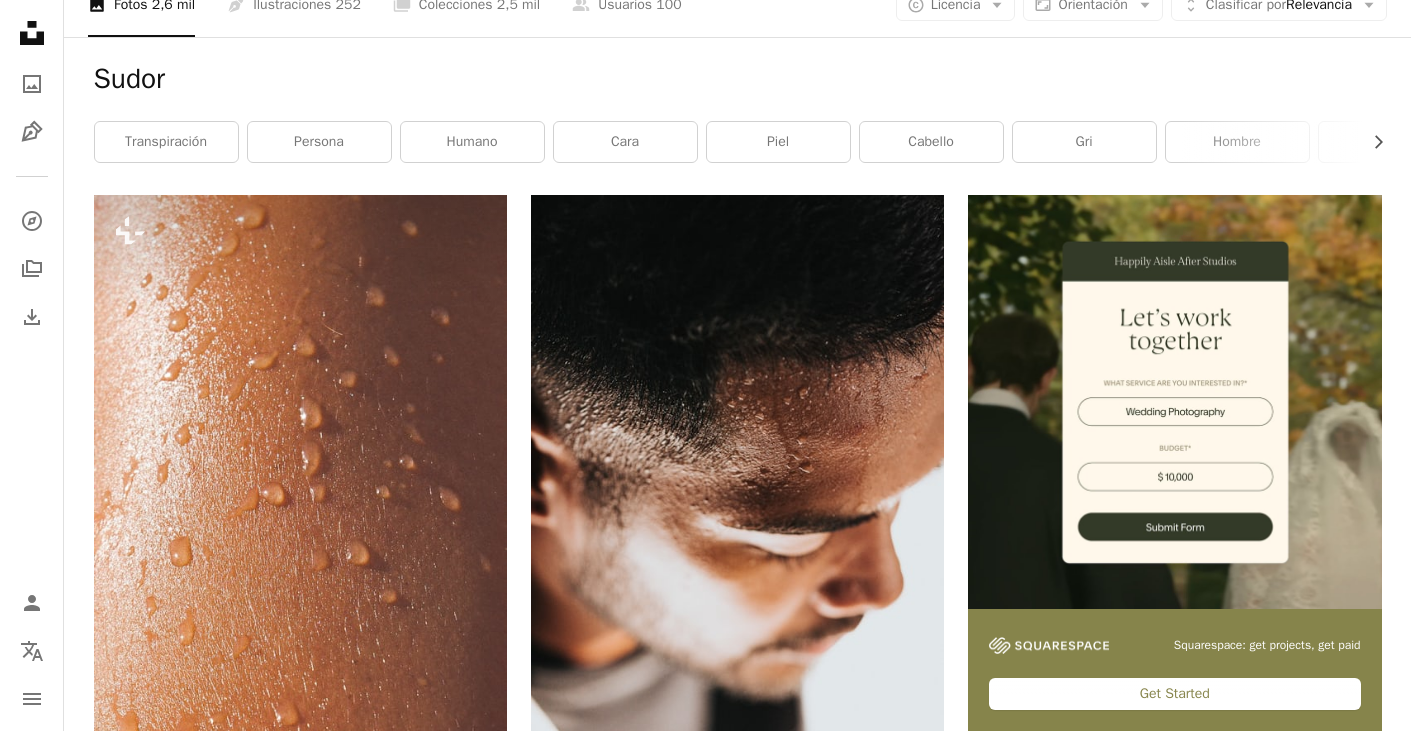 scroll, scrollTop: 305, scrollLeft: 0, axis: vertical 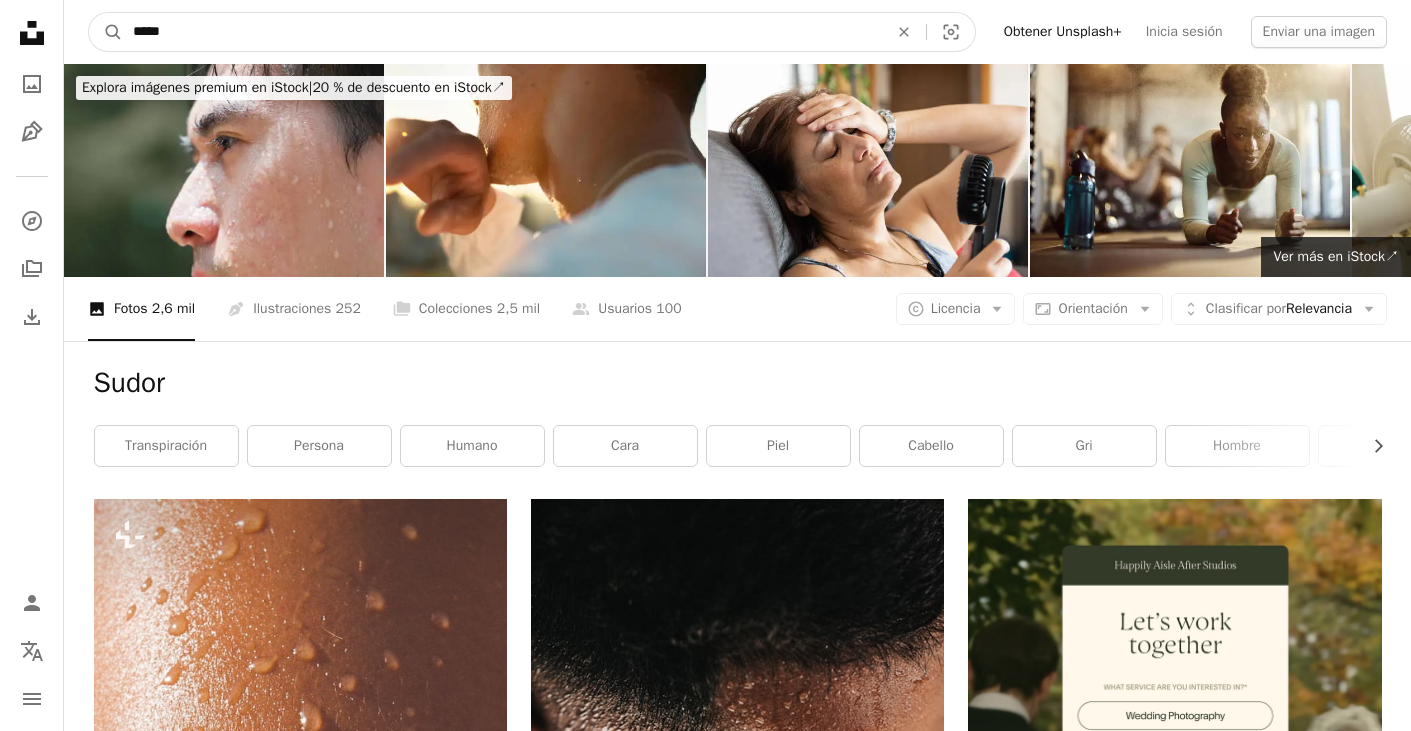 click on "*****" at bounding box center [502, 32] 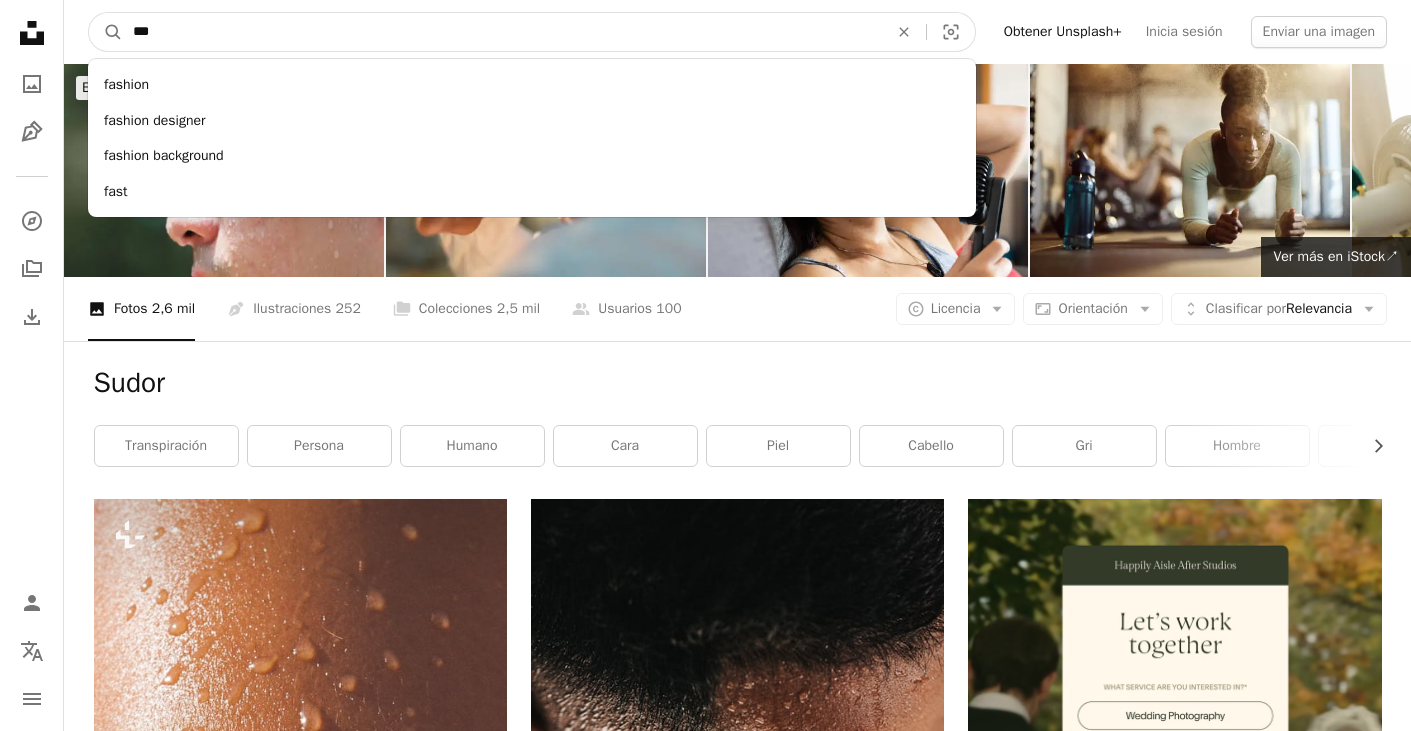 type on "****" 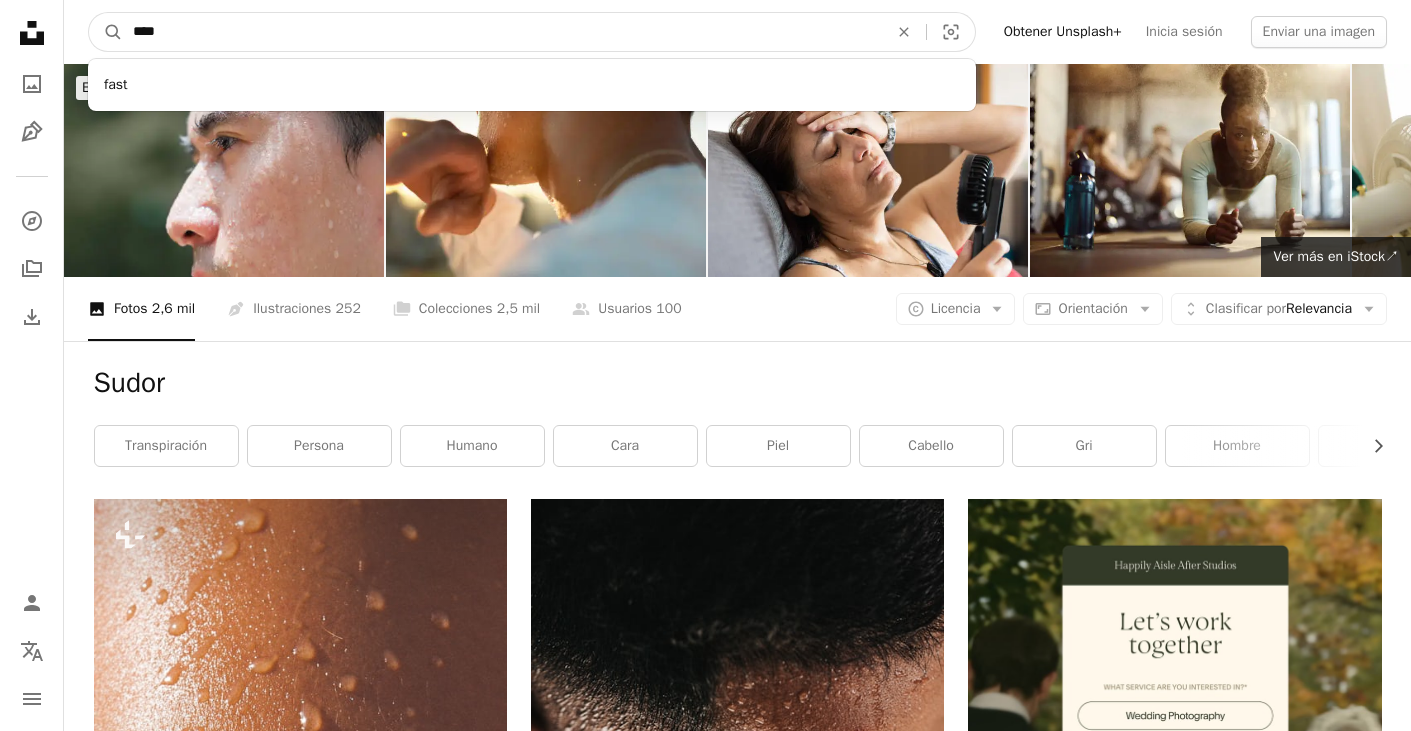click on "A magnifying glass" at bounding box center [106, 32] 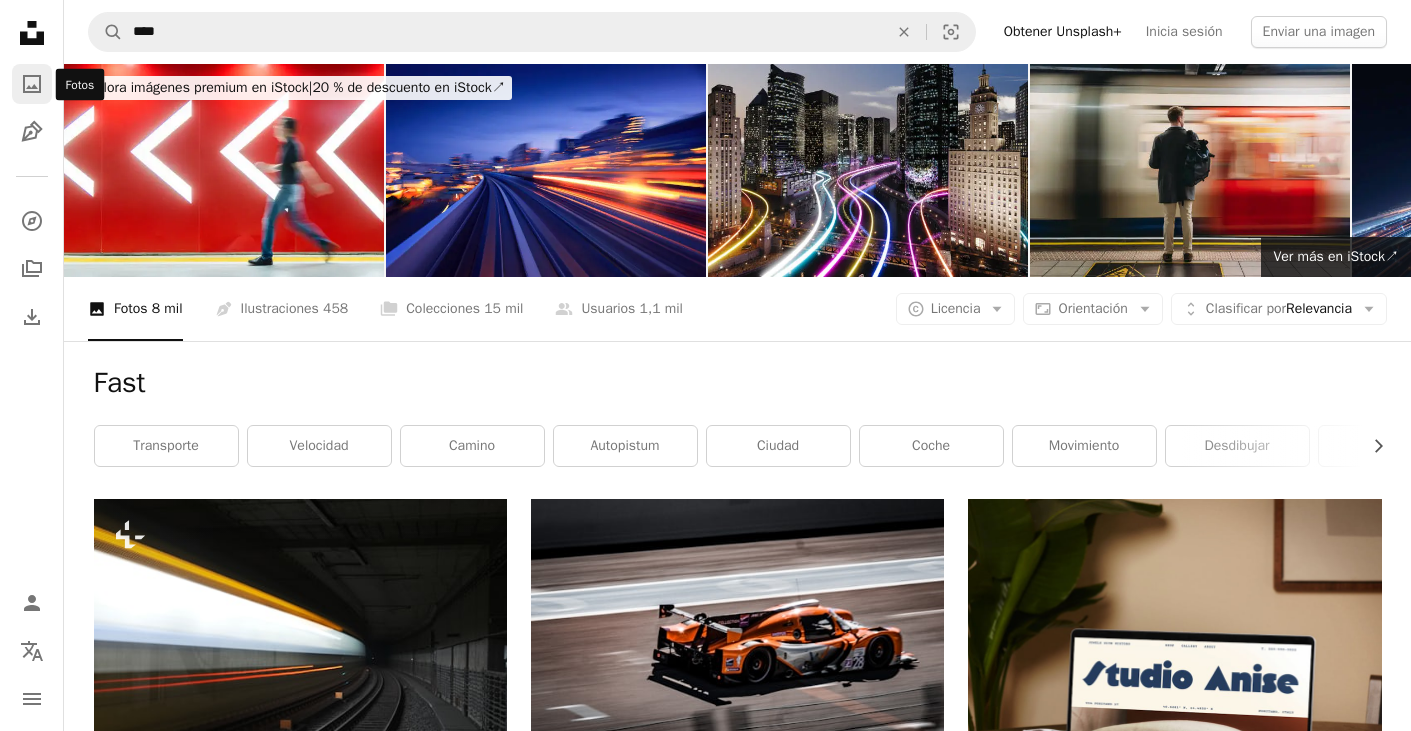 scroll, scrollTop: 0, scrollLeft: 0, axis: both 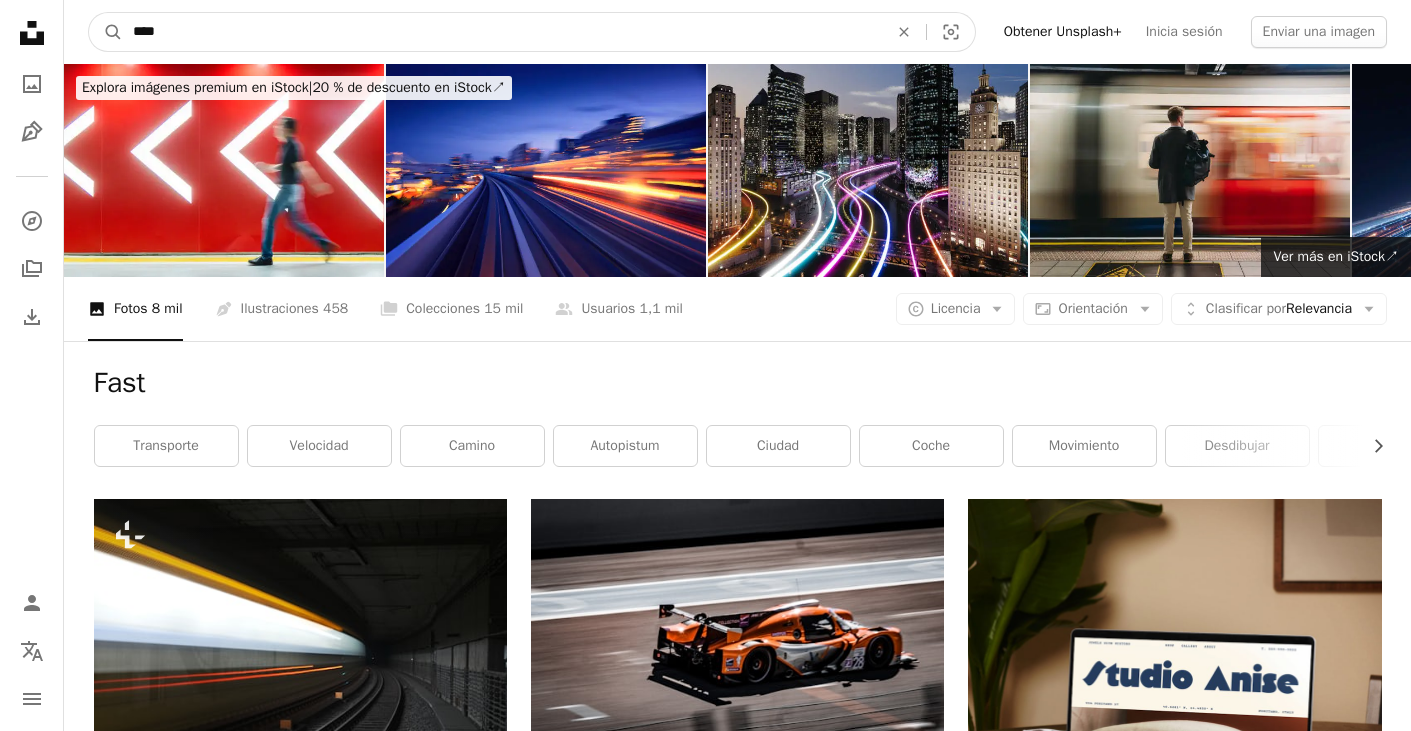 click on "****" at bounding box center [502, 32] 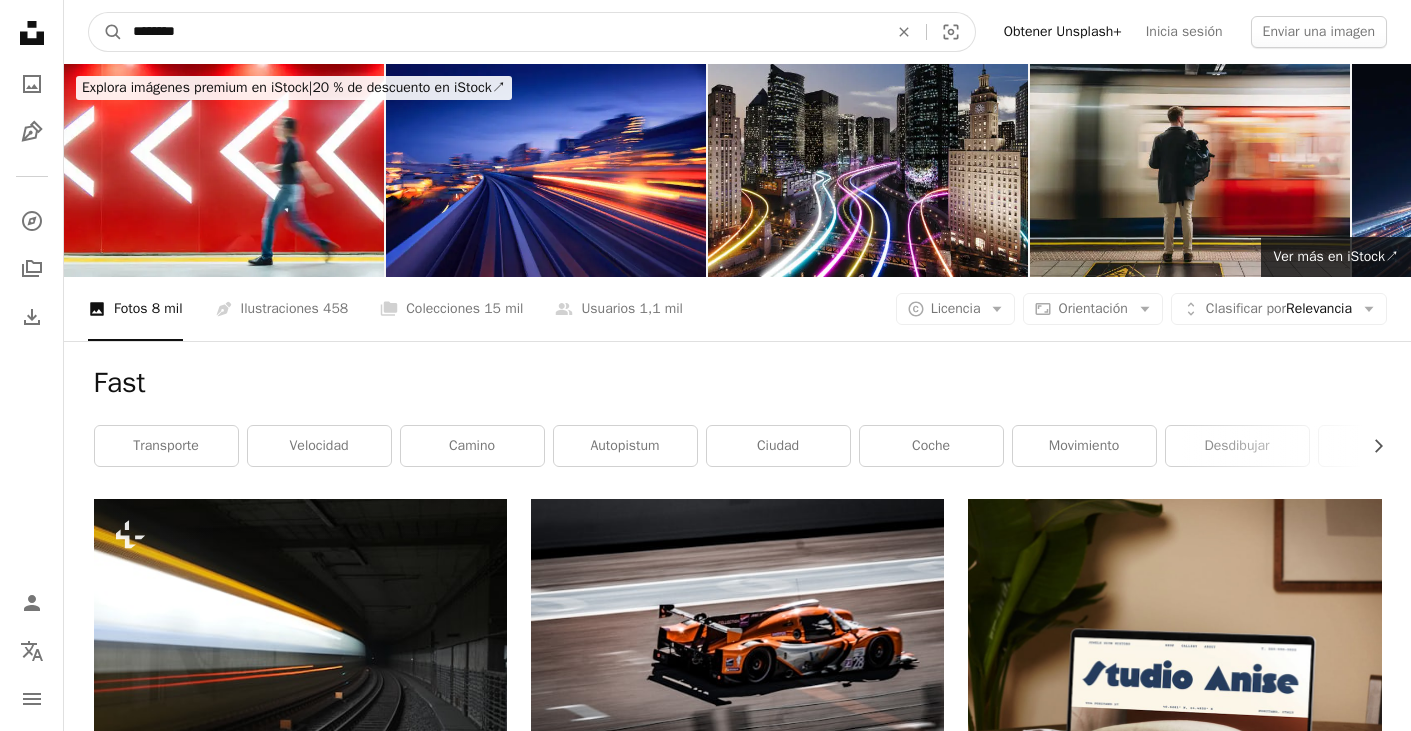 type on "*********" 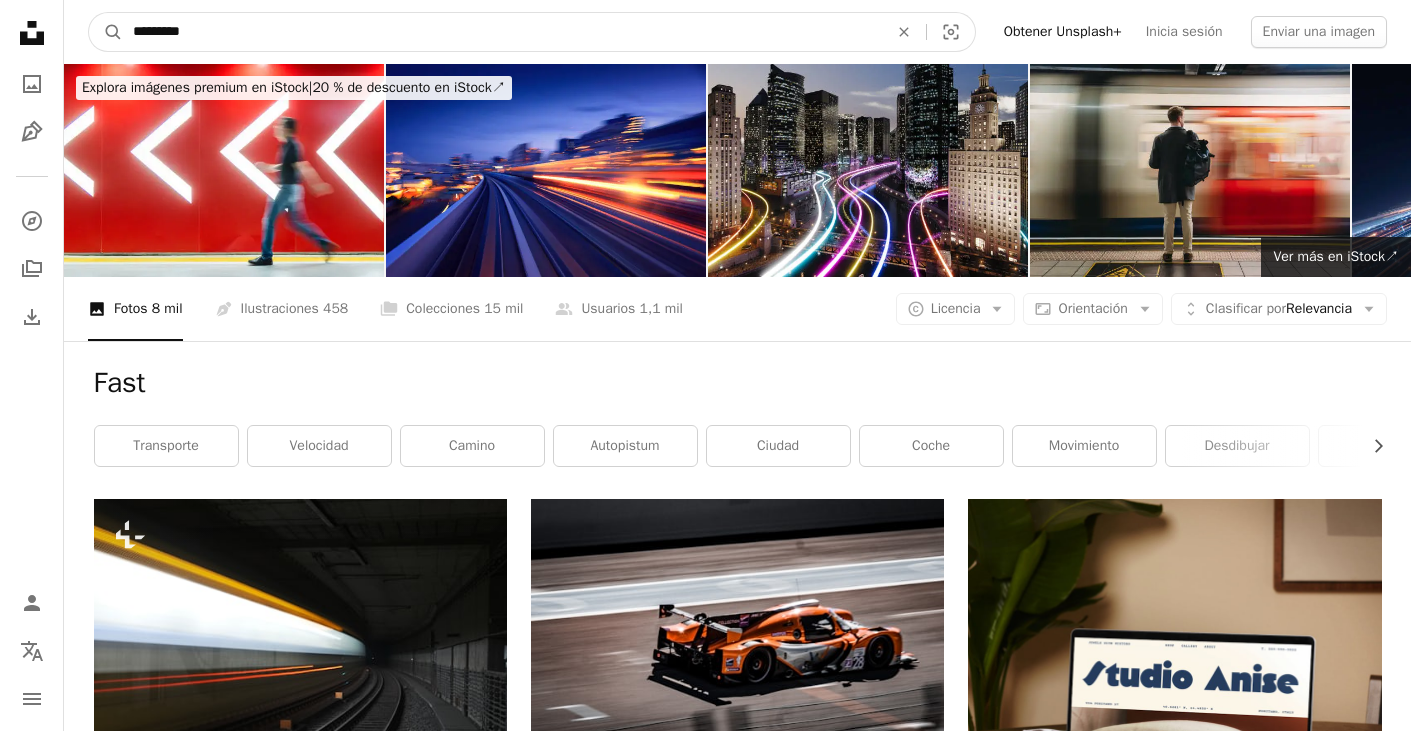 click on "A magnifying glass" at bounding box center (106, 32) 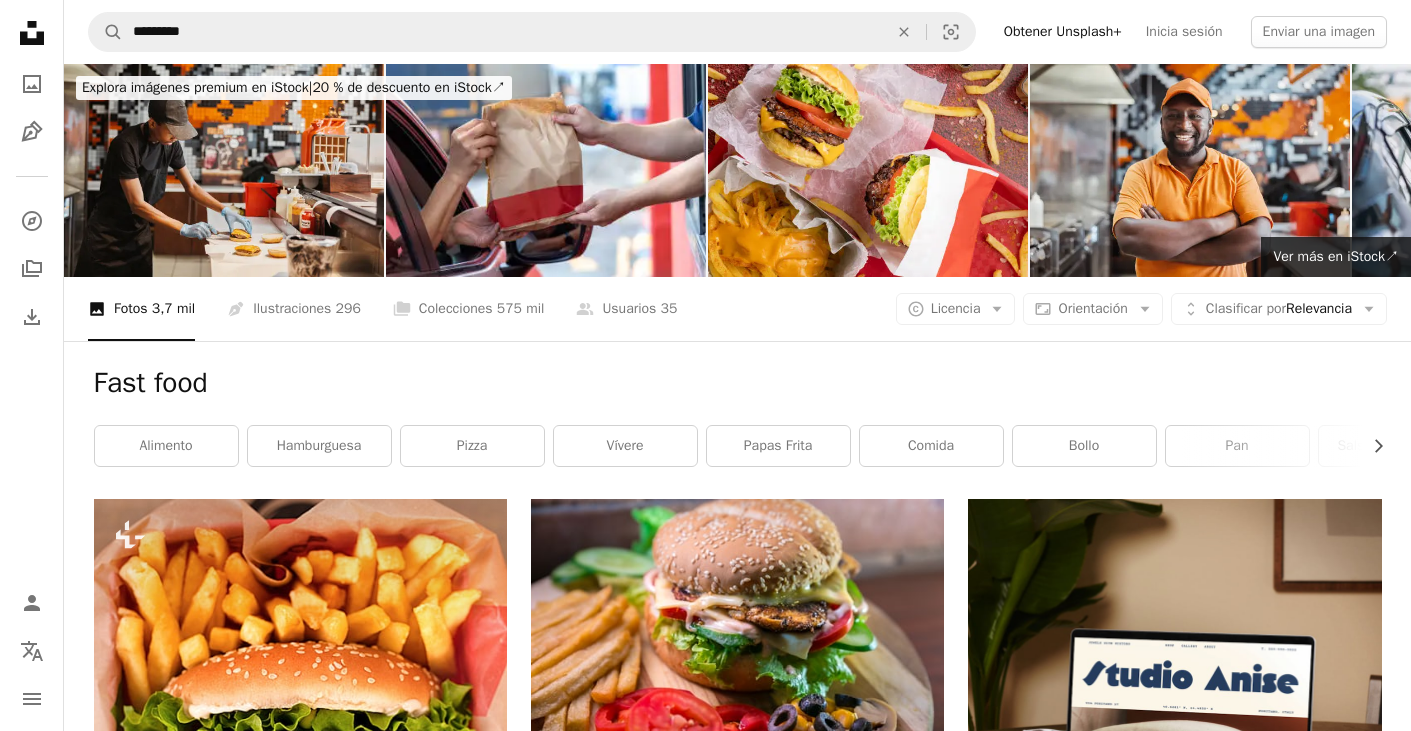 scroll, scrollTop: 0, scrollLeft: 0, axis: both 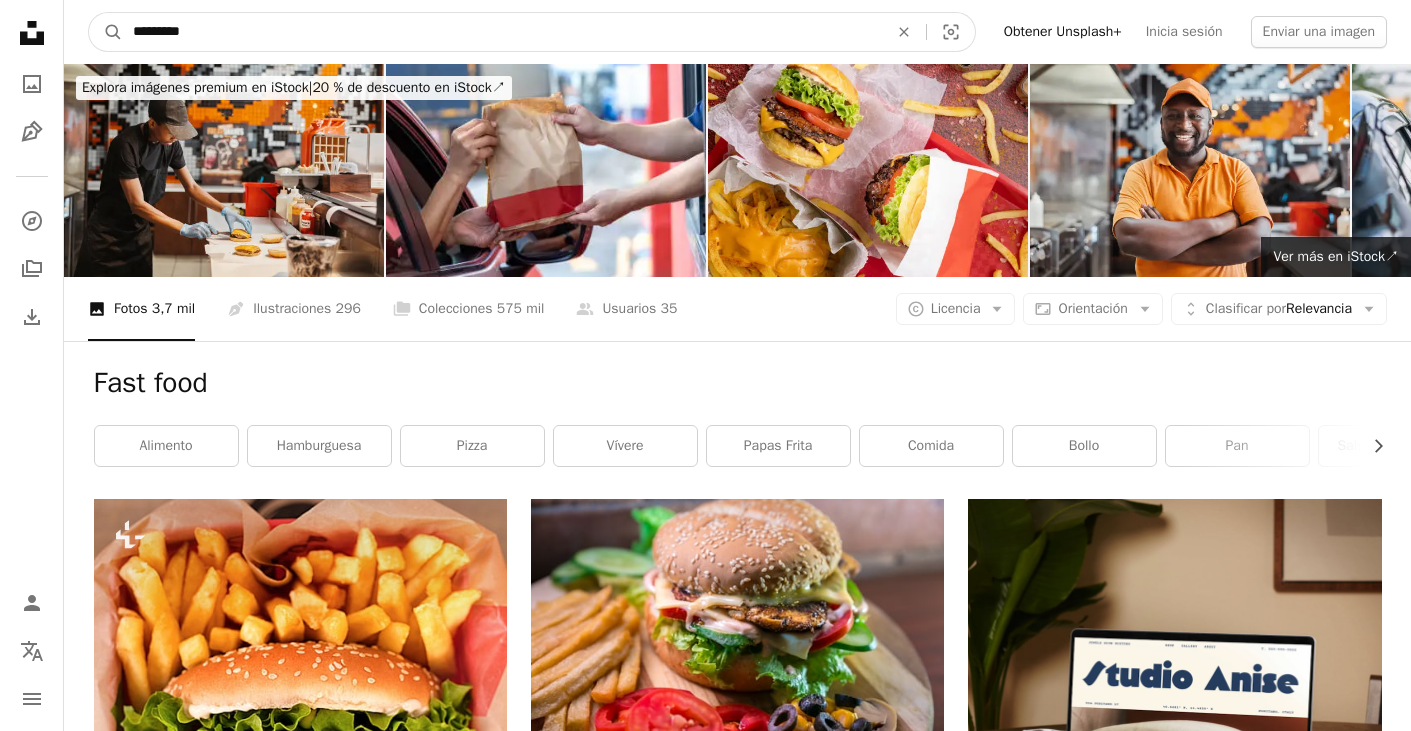 drag, startPoint x: 193, startPoint y: 29, endPoint x: 161, endPoint y: 35, distance: 32.55764 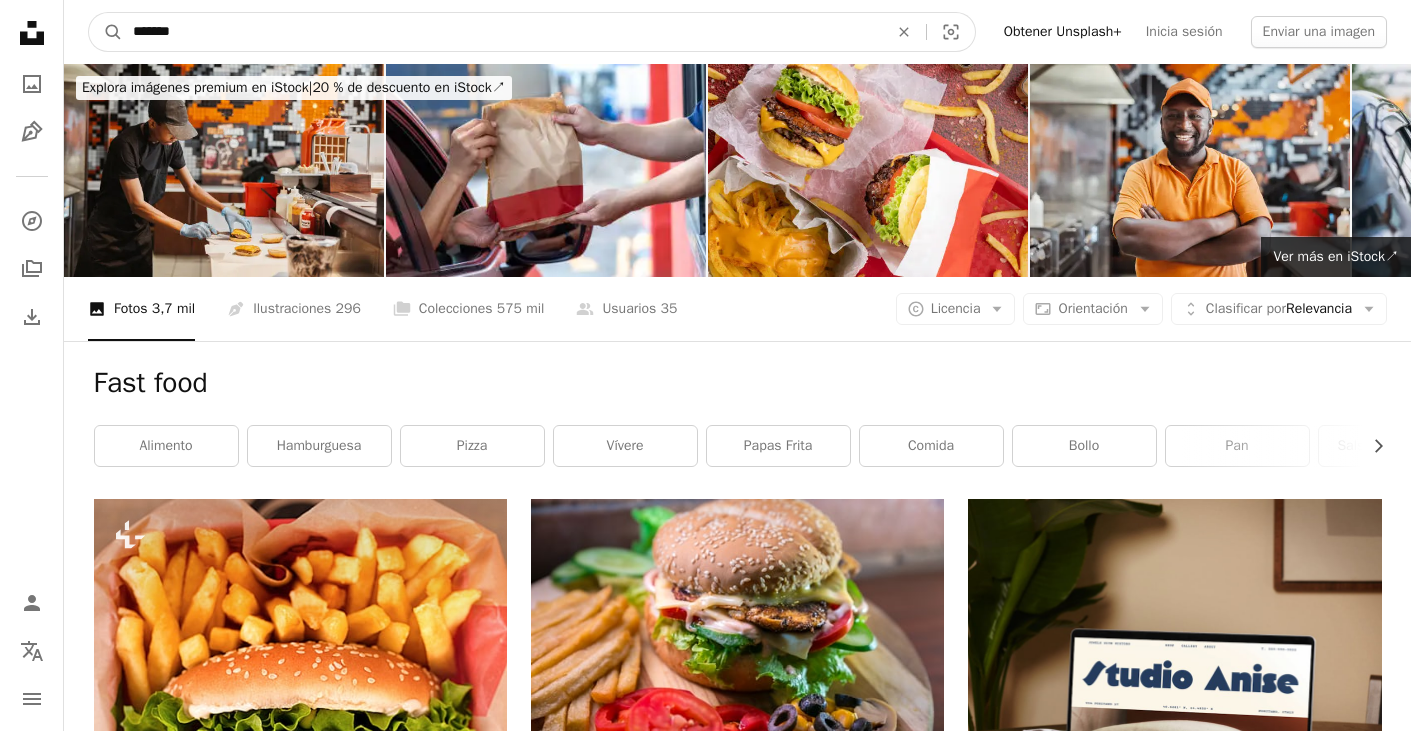 type on "********" 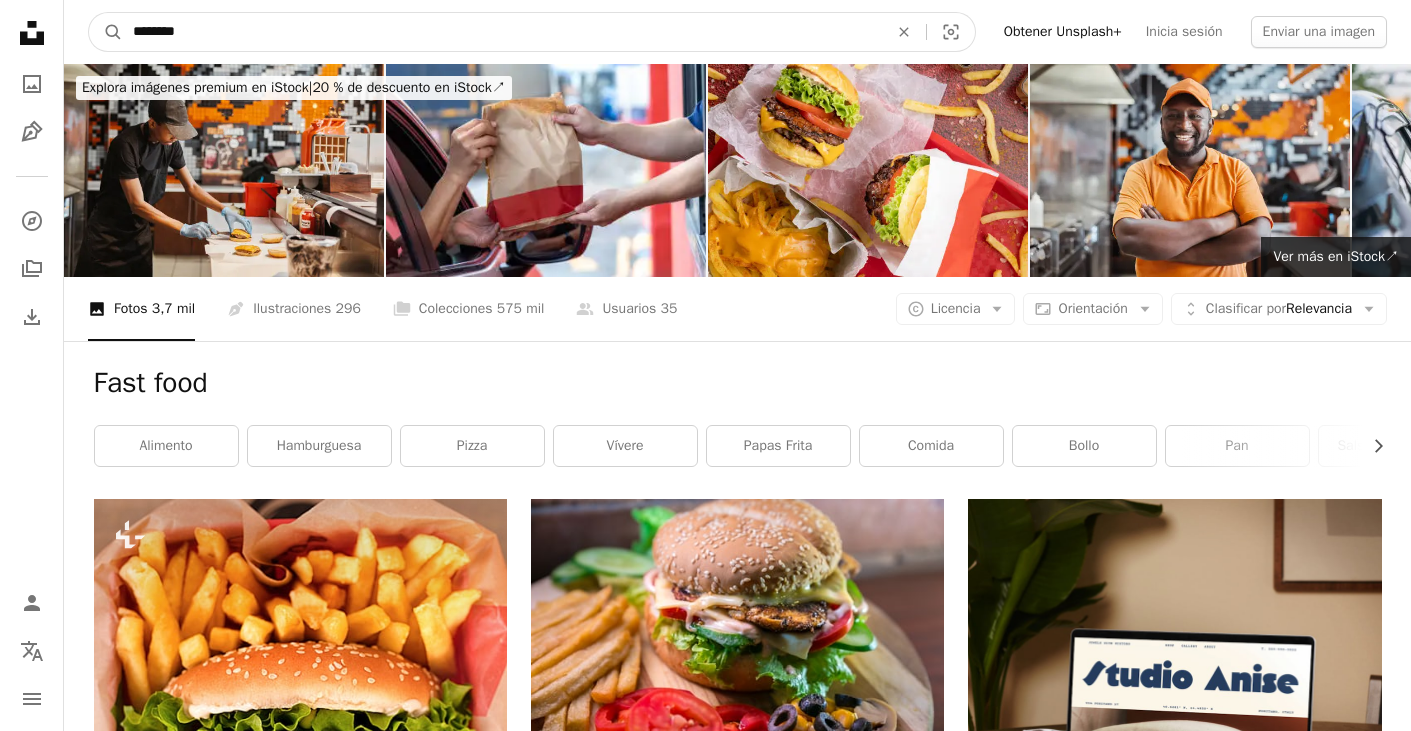 click on "A magnifying glass" at bounding box center [106, 32] 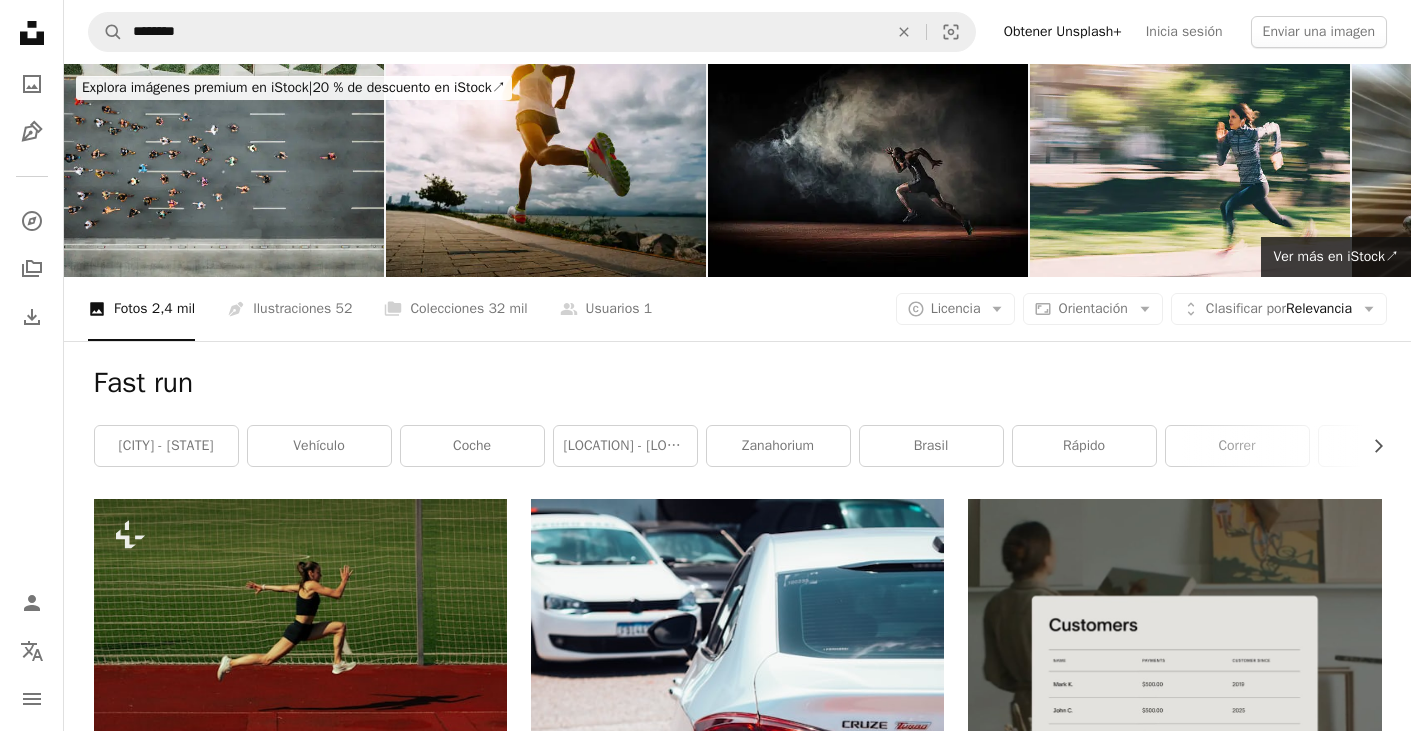 scroll, scrollTop: 0, scrollLeft: 0, axis: both 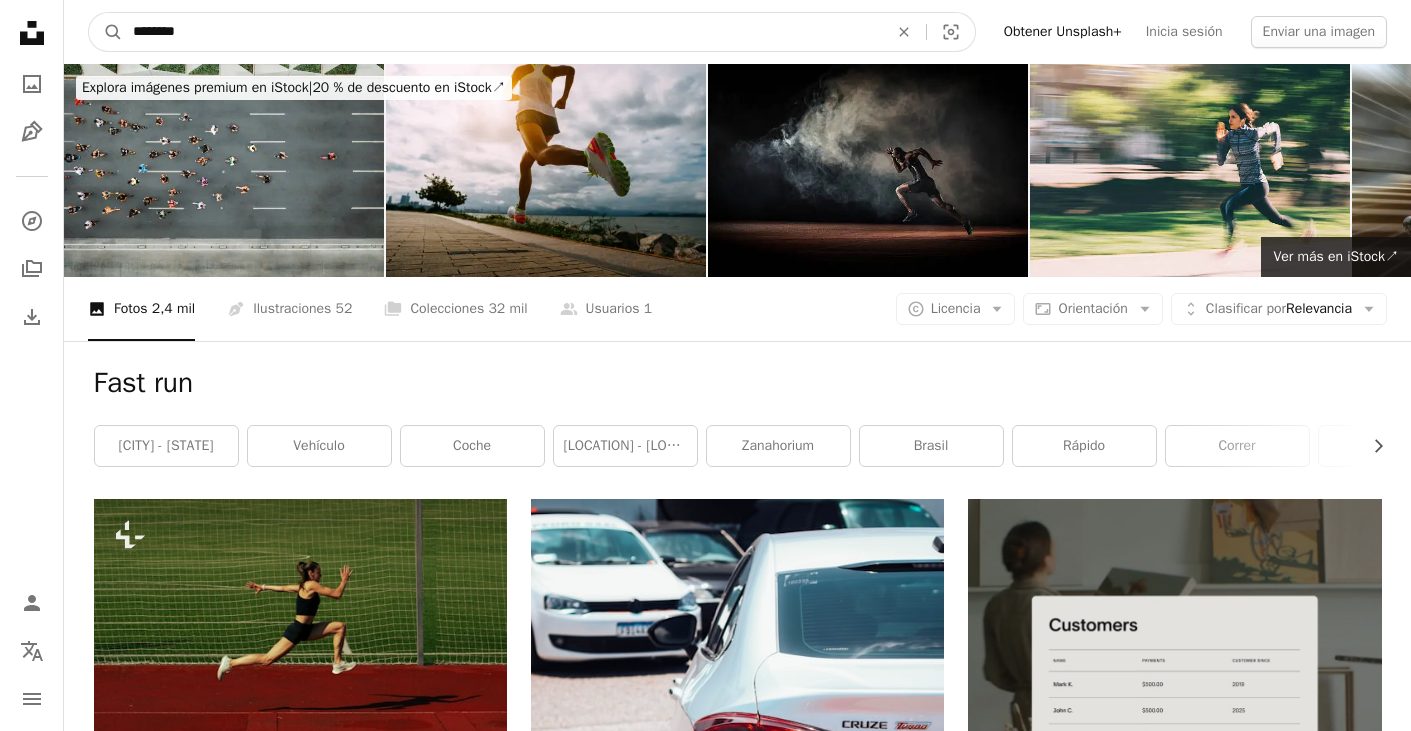 drag, startPoint x: 212, startPoint y: 30, endPoint x: 75, endPoint y: 5, distance: 139.26234 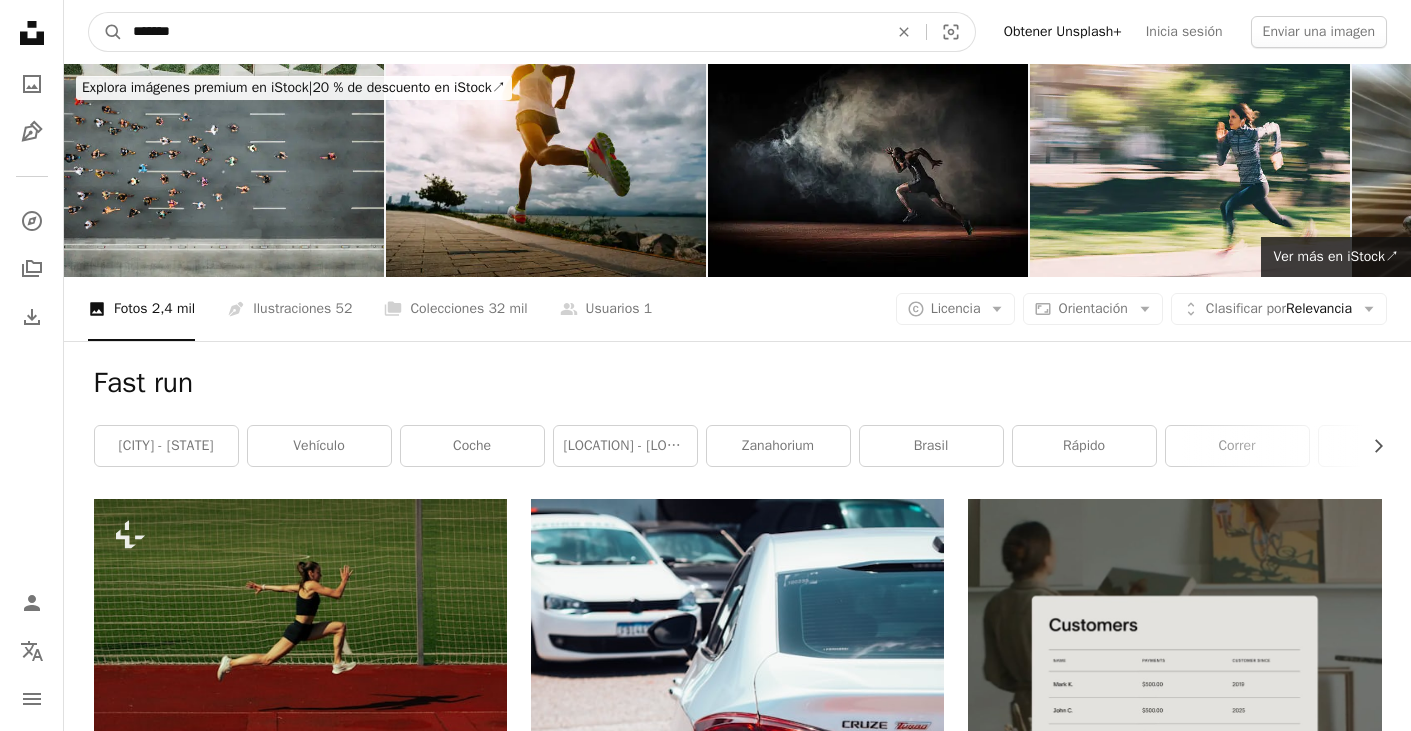 type on "*******" 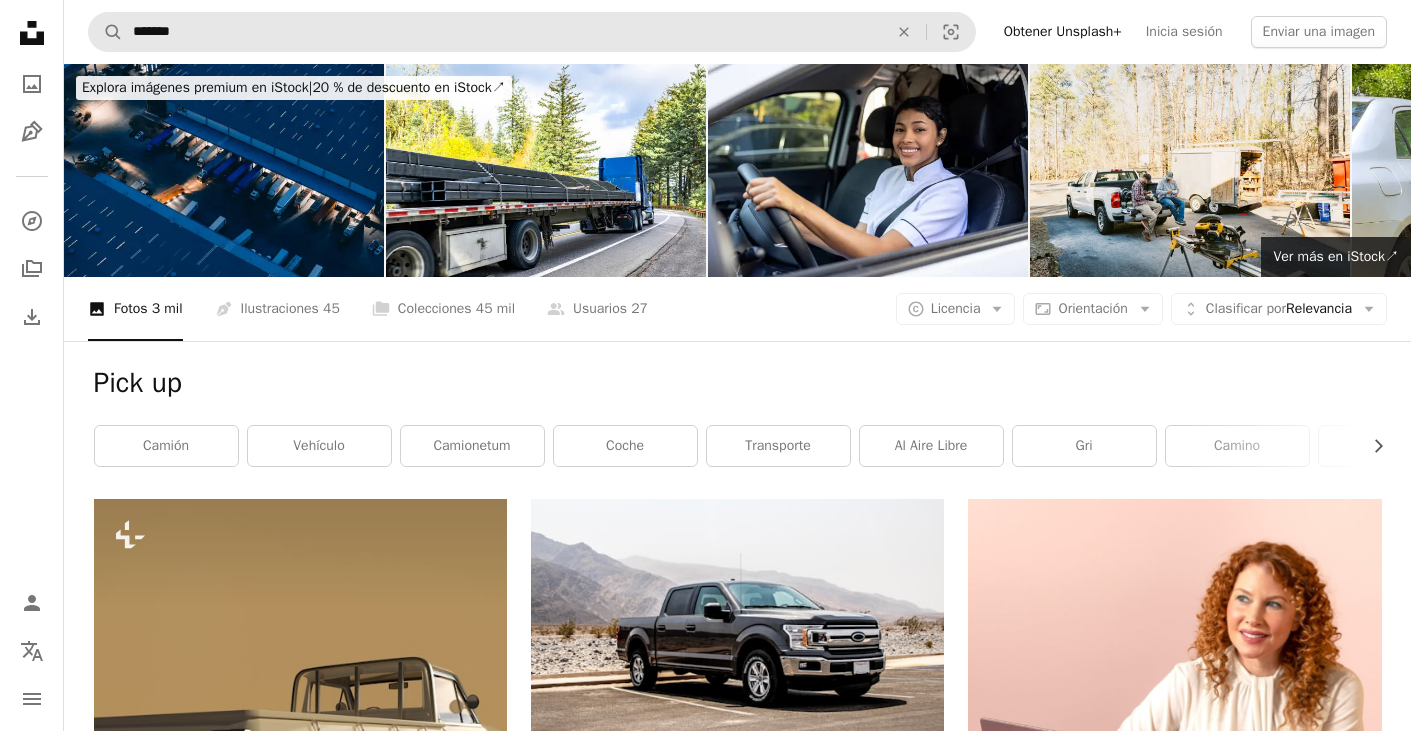 scroll, scrollTop: 0, scrollLeft: 0, axis: both 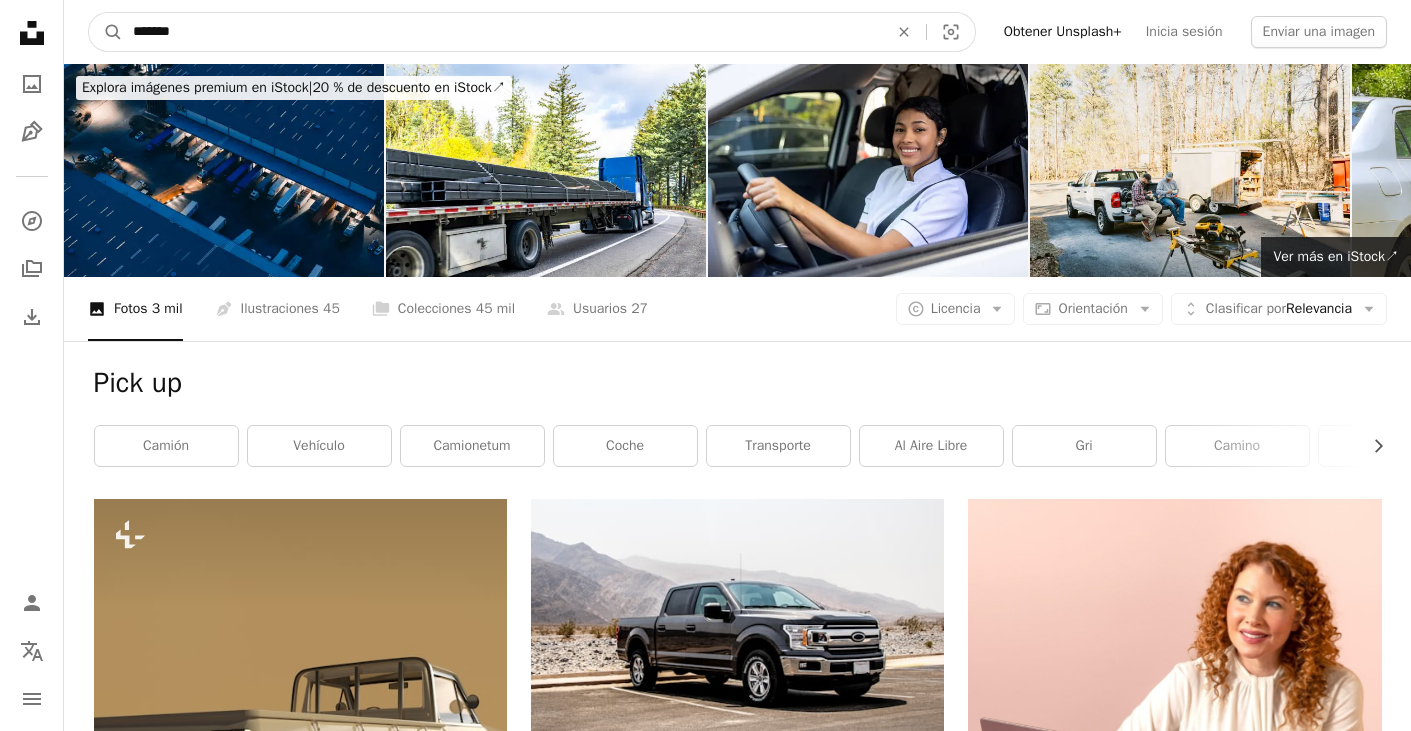 click on "*******" at bounding box center [502, 32] 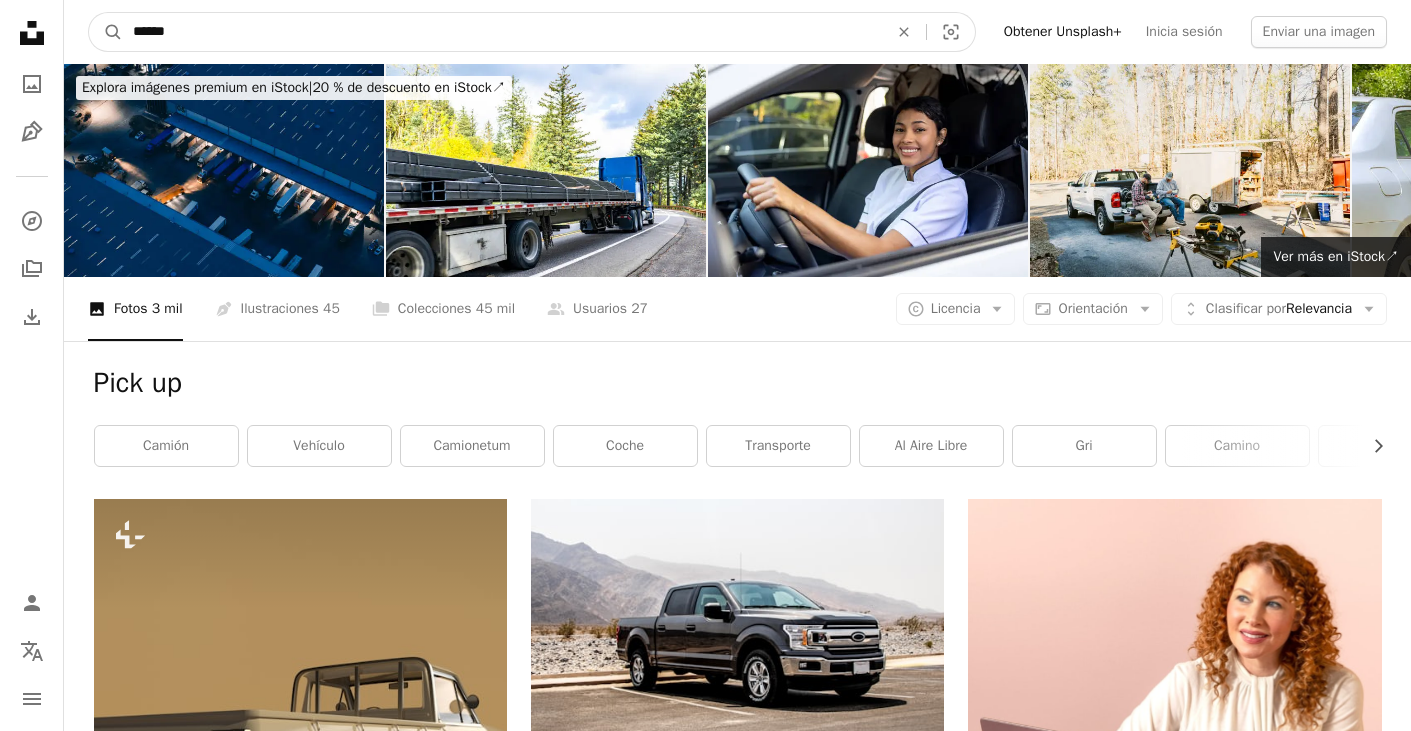 click on "A magnifying glass" at bounding box center [106, 32] 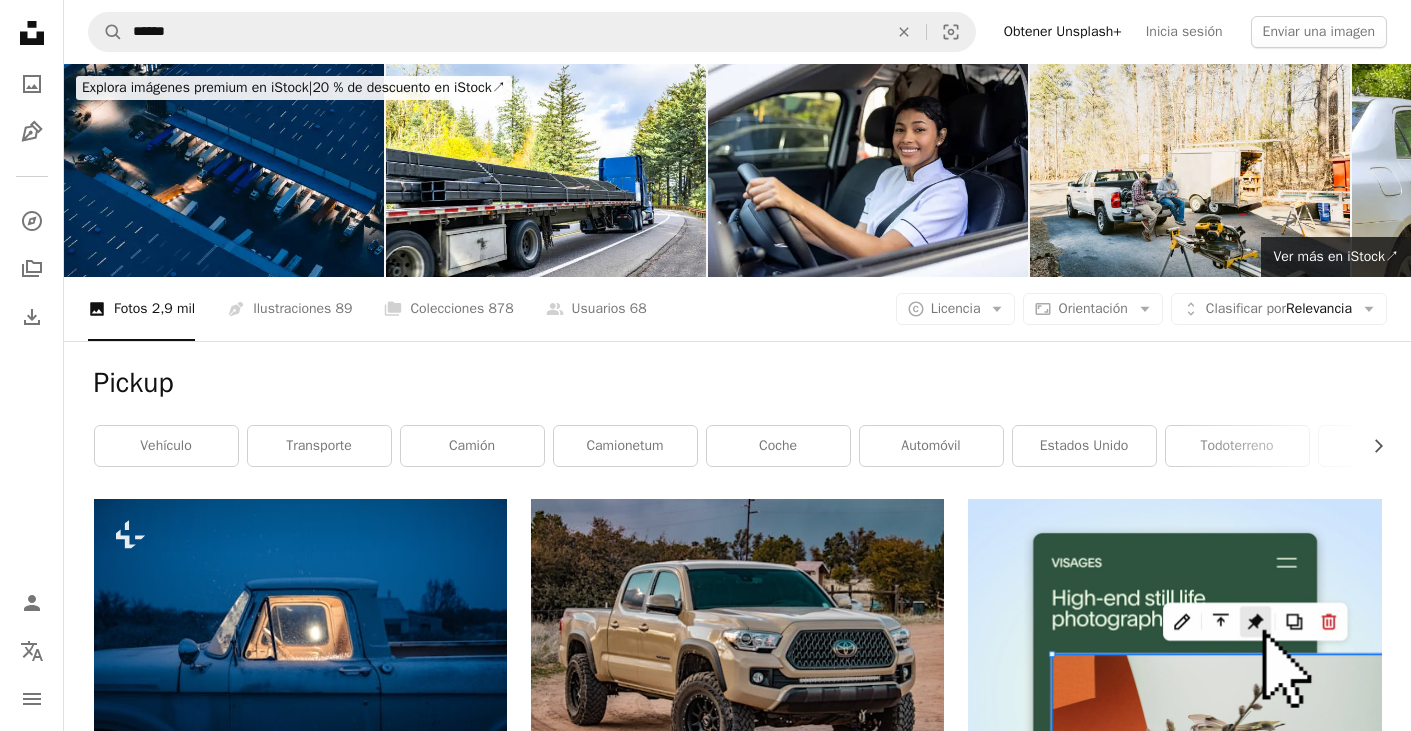 scroll, scrollTop: 0, scrollLeft: 0, axis: both 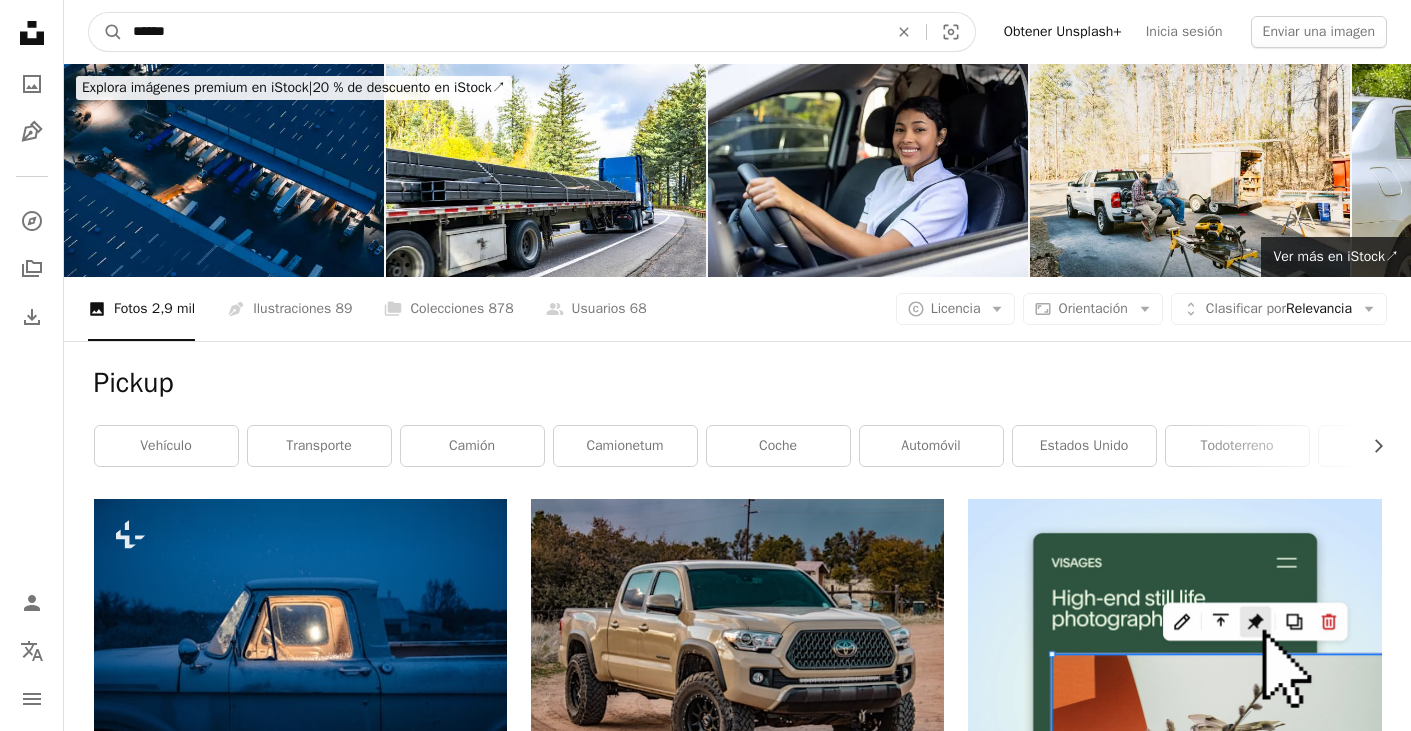 drag, startPoint x: 211, startPoint y: 22, endPoint x: 106, endPoint y: 4, distance: 106.531685 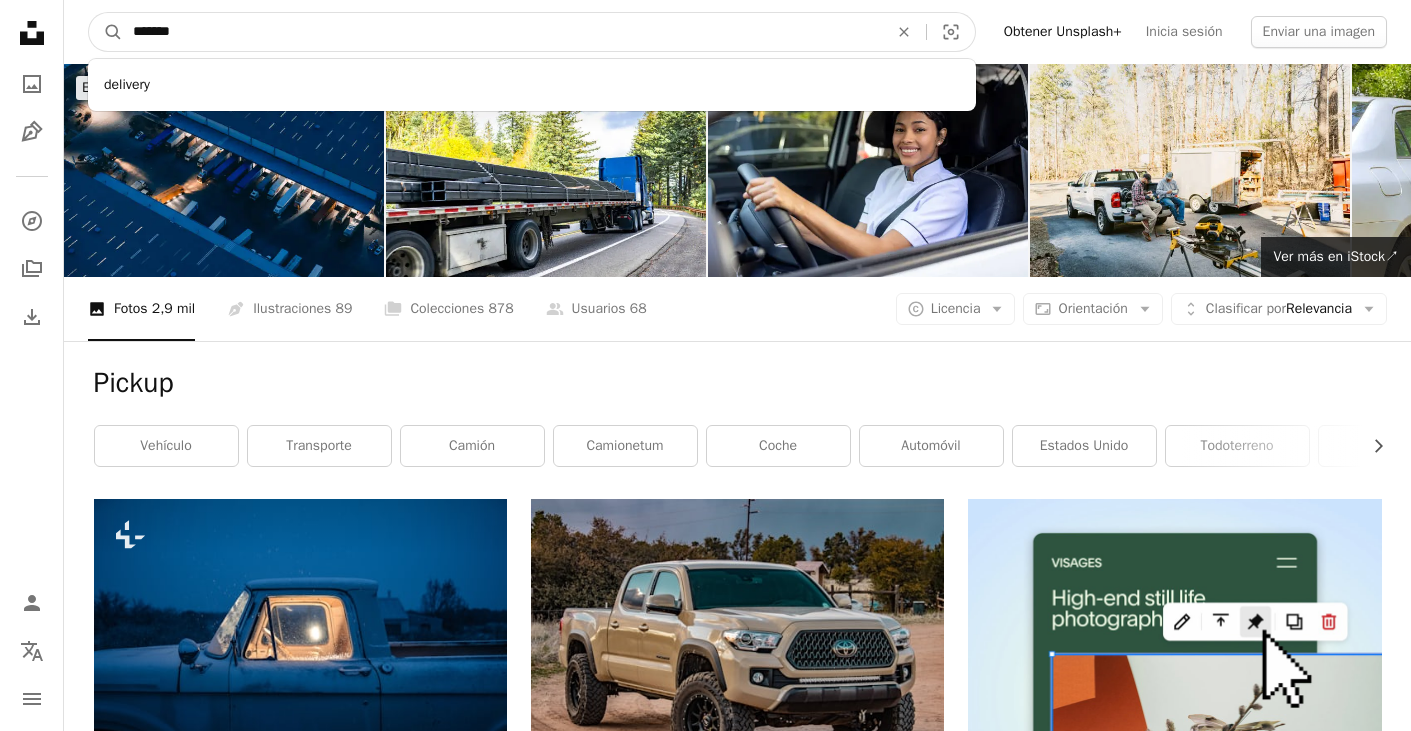 type on "********" 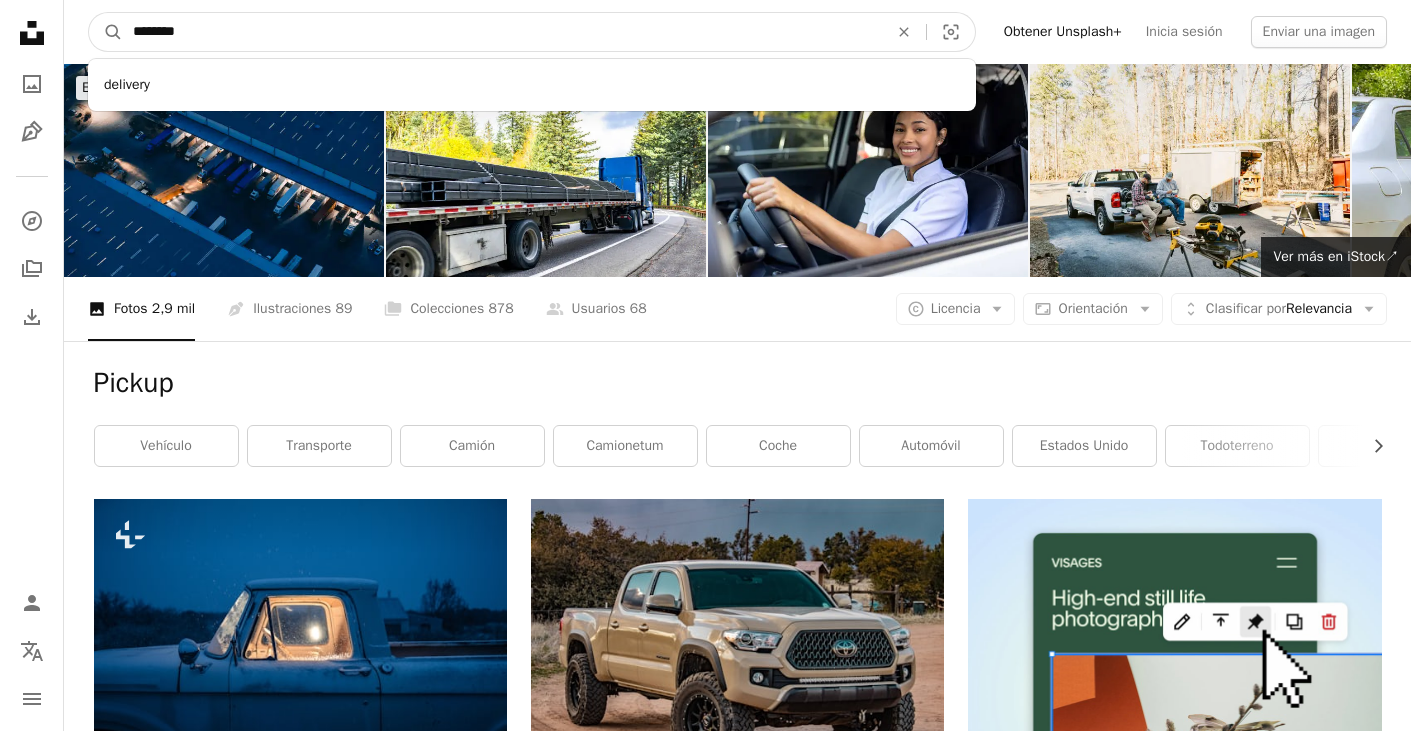 click on "A magnifying glass" at bounding box center (106, 32) 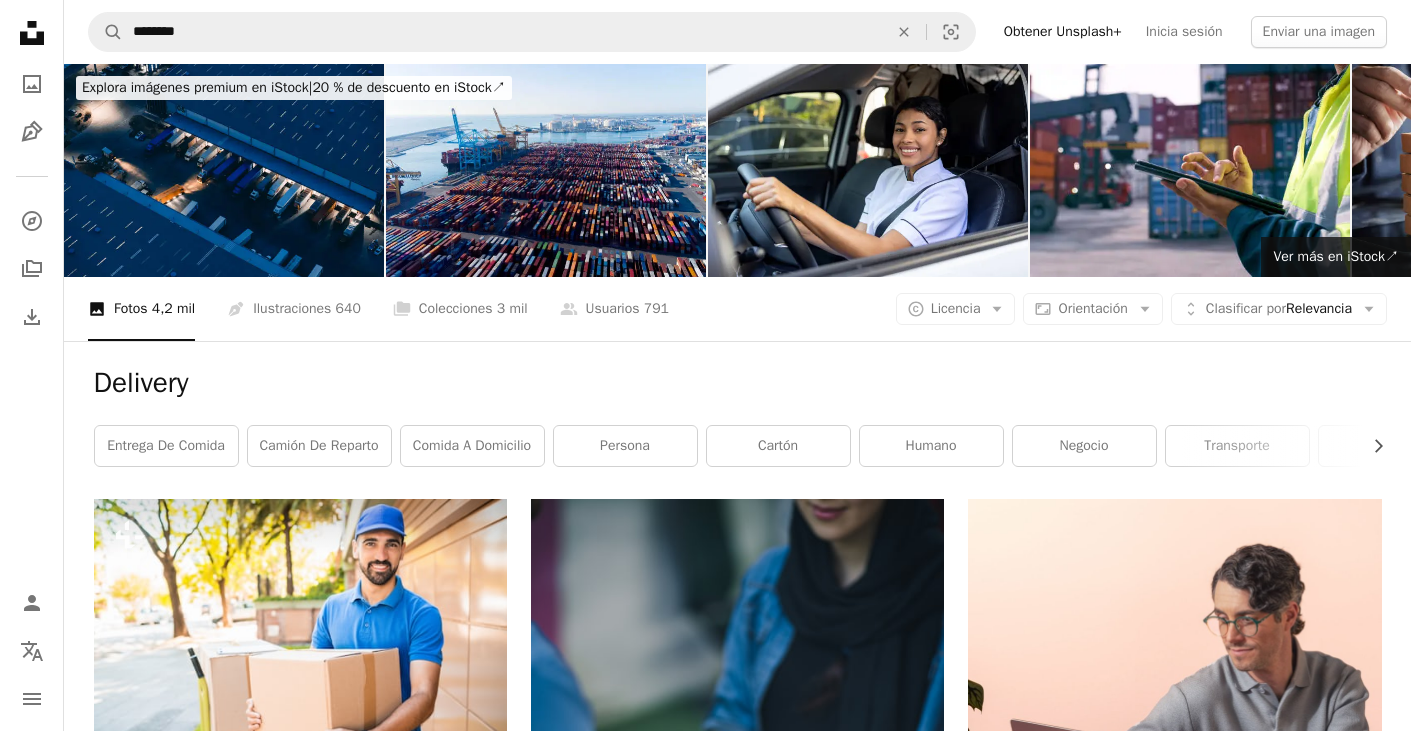 scroll, scrollTop: 0, scrollLeft: 0, axis: both 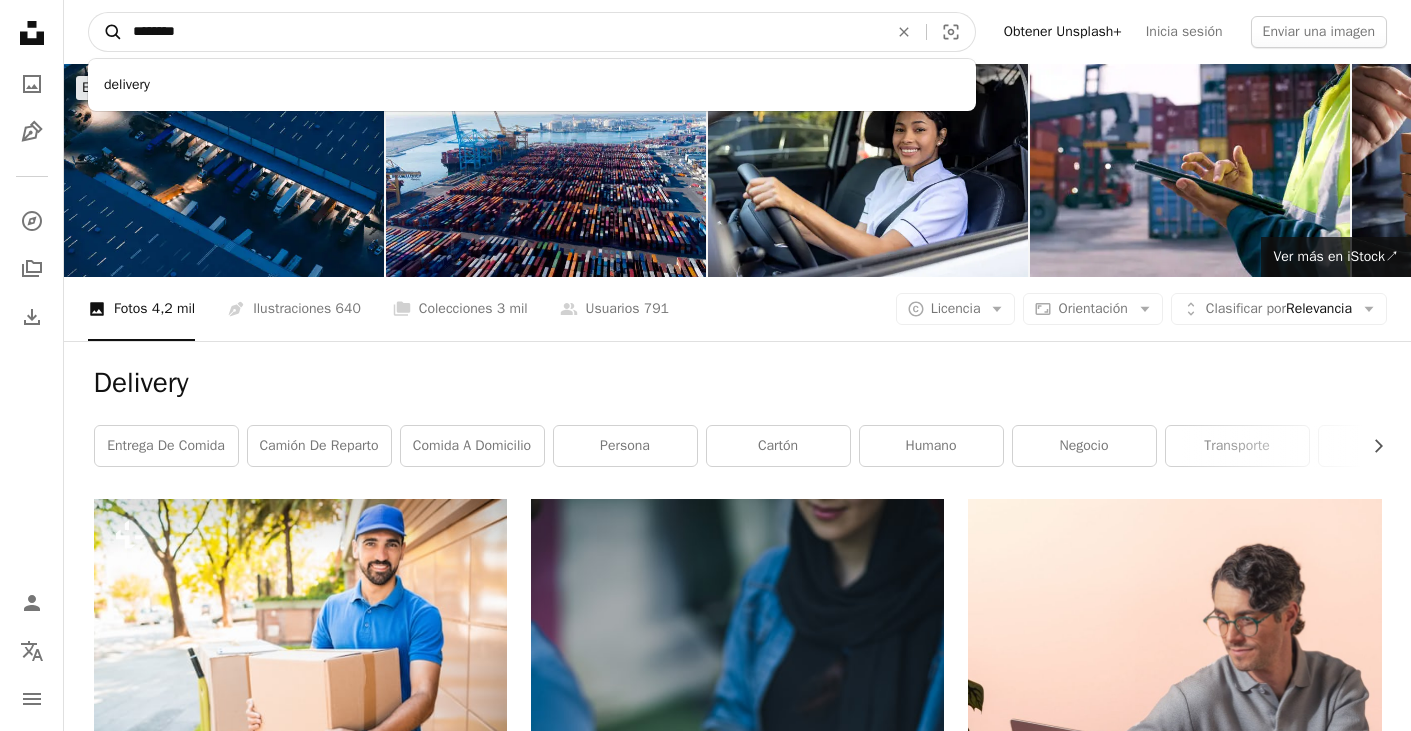 drag, startPoint x: 206, startPoint y: 39, endPoint x: 122, endPoint y: 15, distance: 87.36132 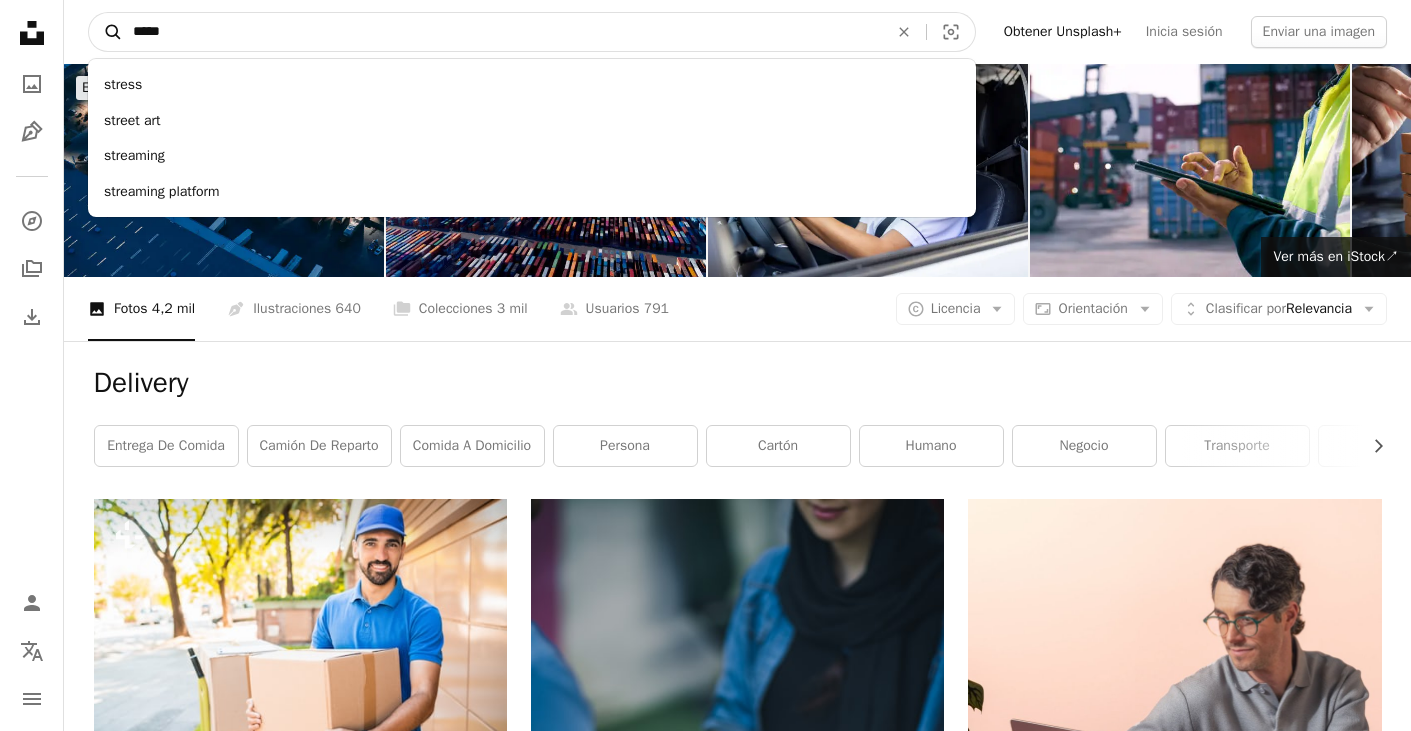 type on "******" 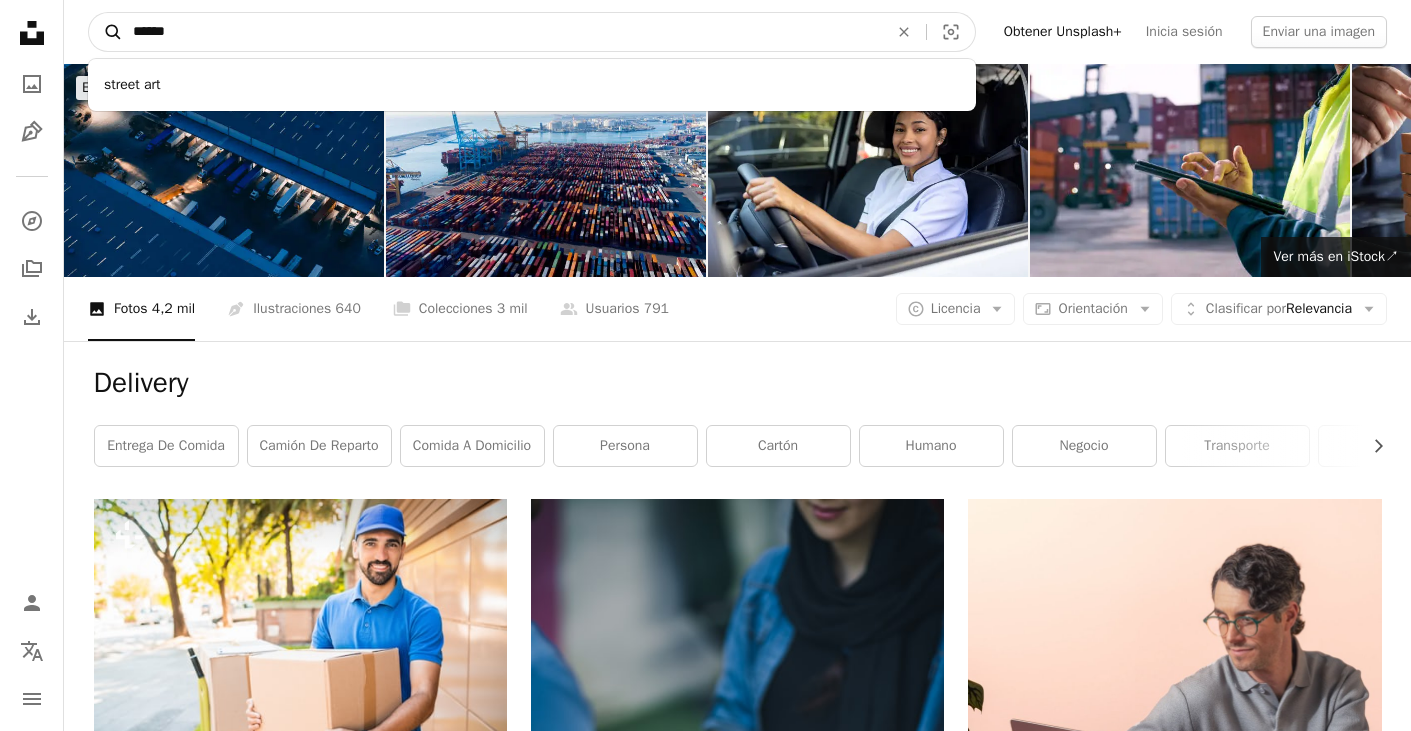 click on "A magnifying glass" at bounding box center [106, 32] 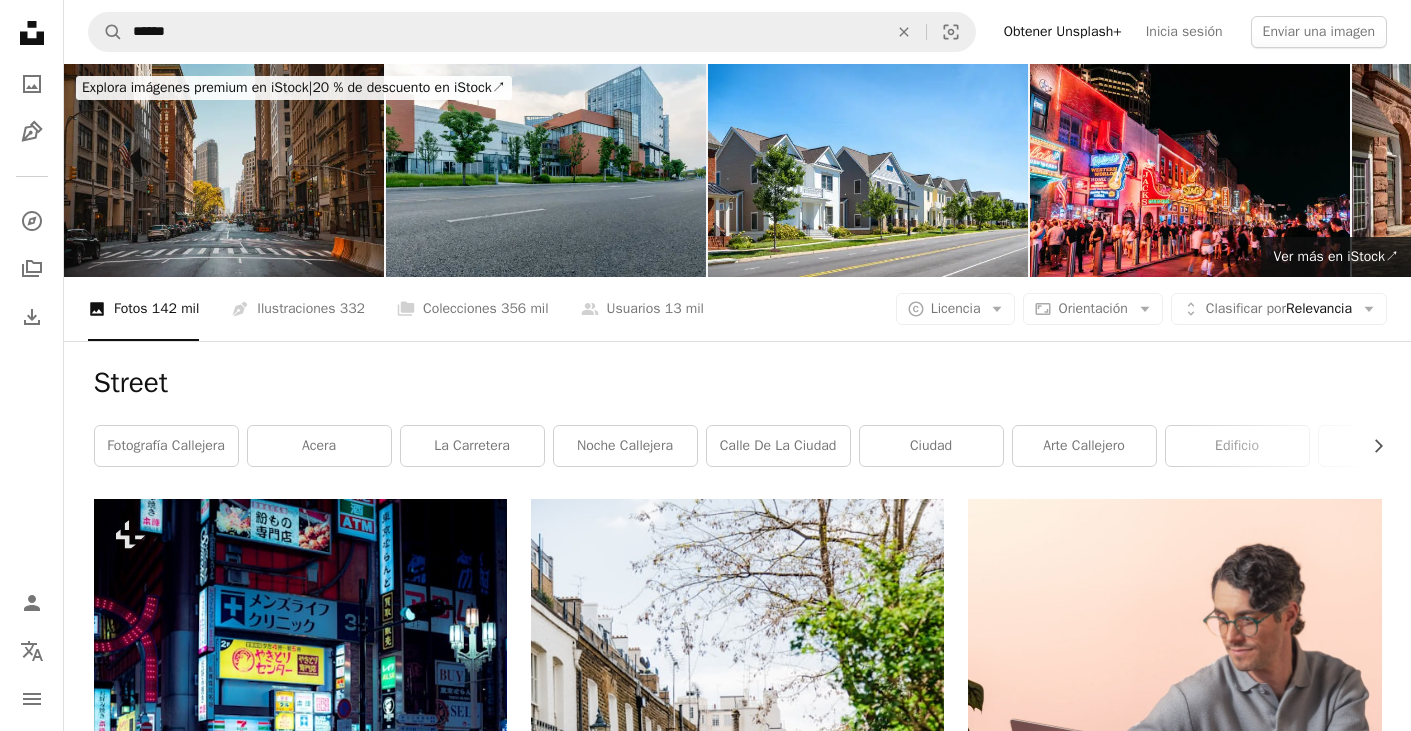 scroll, scrollTop: 0, scrollLeft: 0, axis: both 